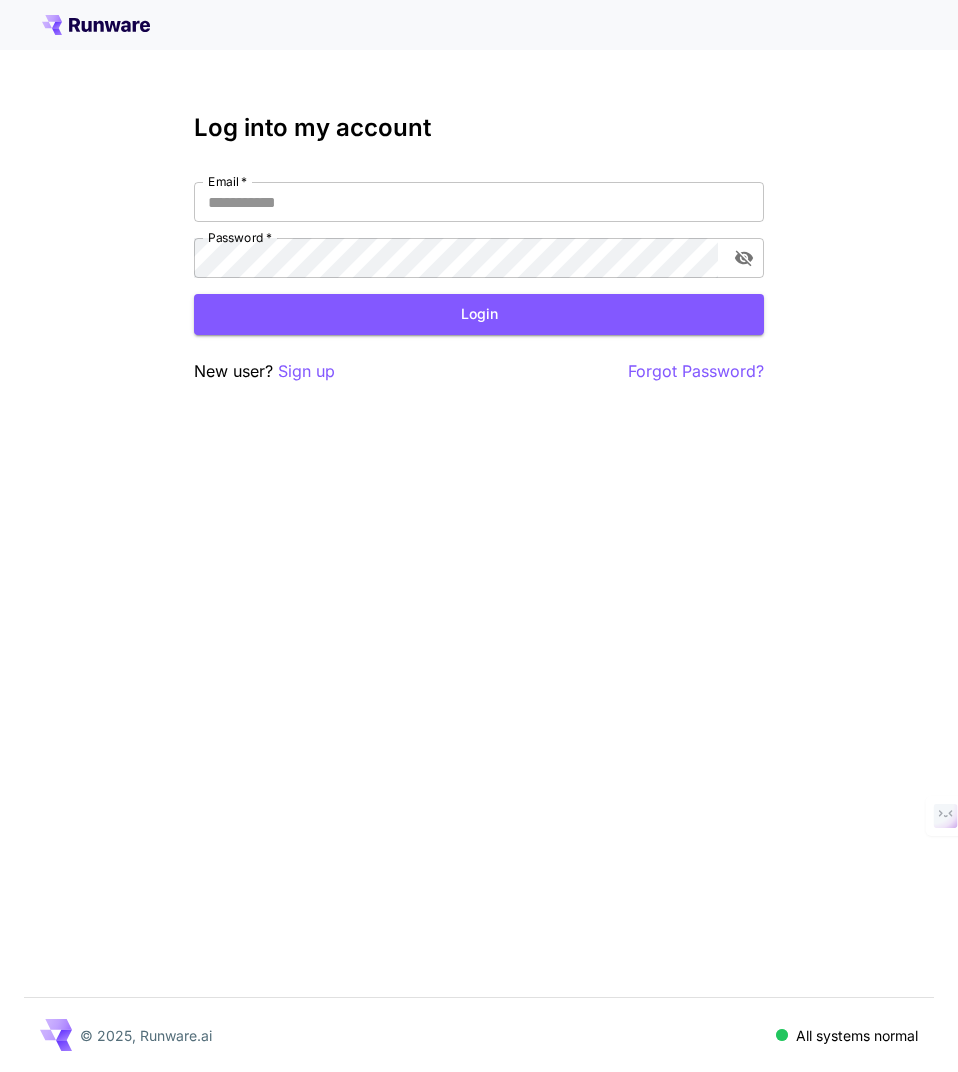 scroll, scrollTop: 0, scrollLeft: 0, axis: both 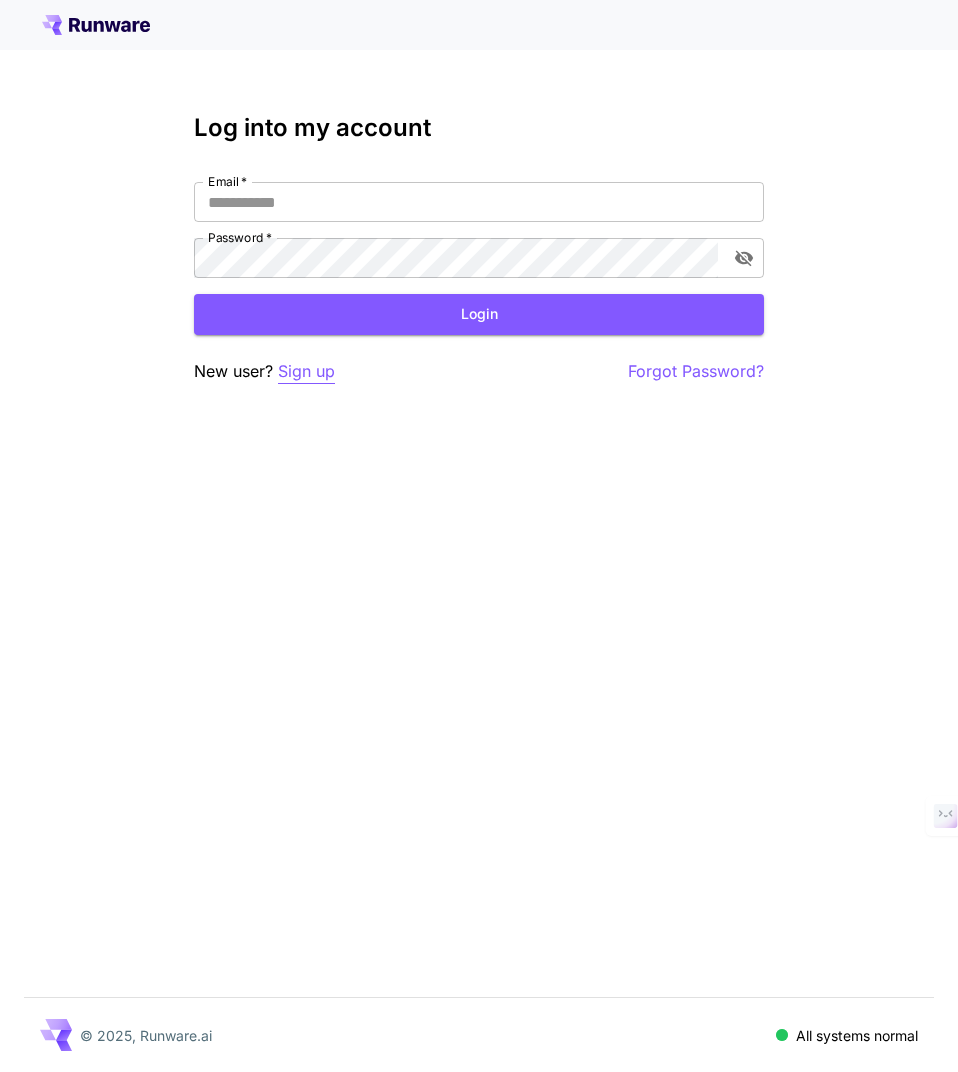 click on "Sign up" at bounding box center (306, 371) 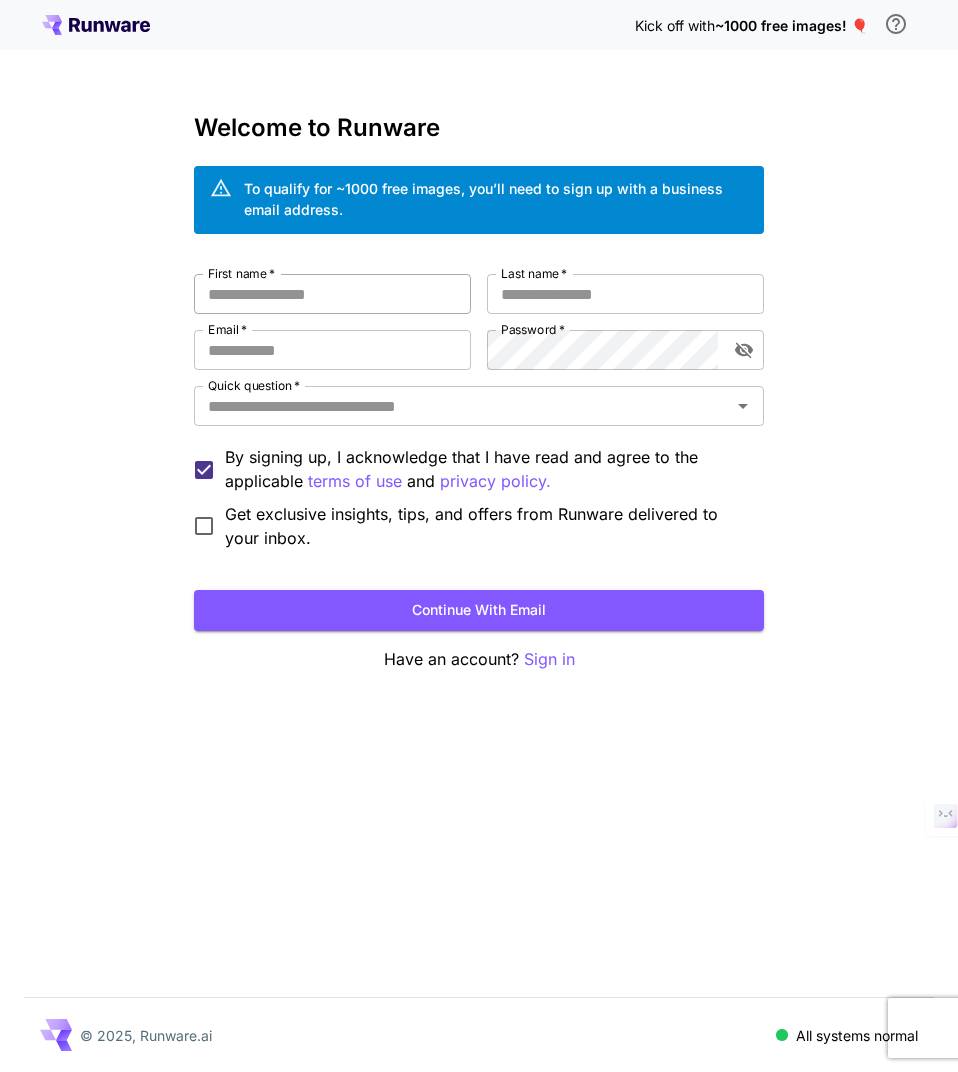 click on "First name   *" at bounding box center (332, 294) 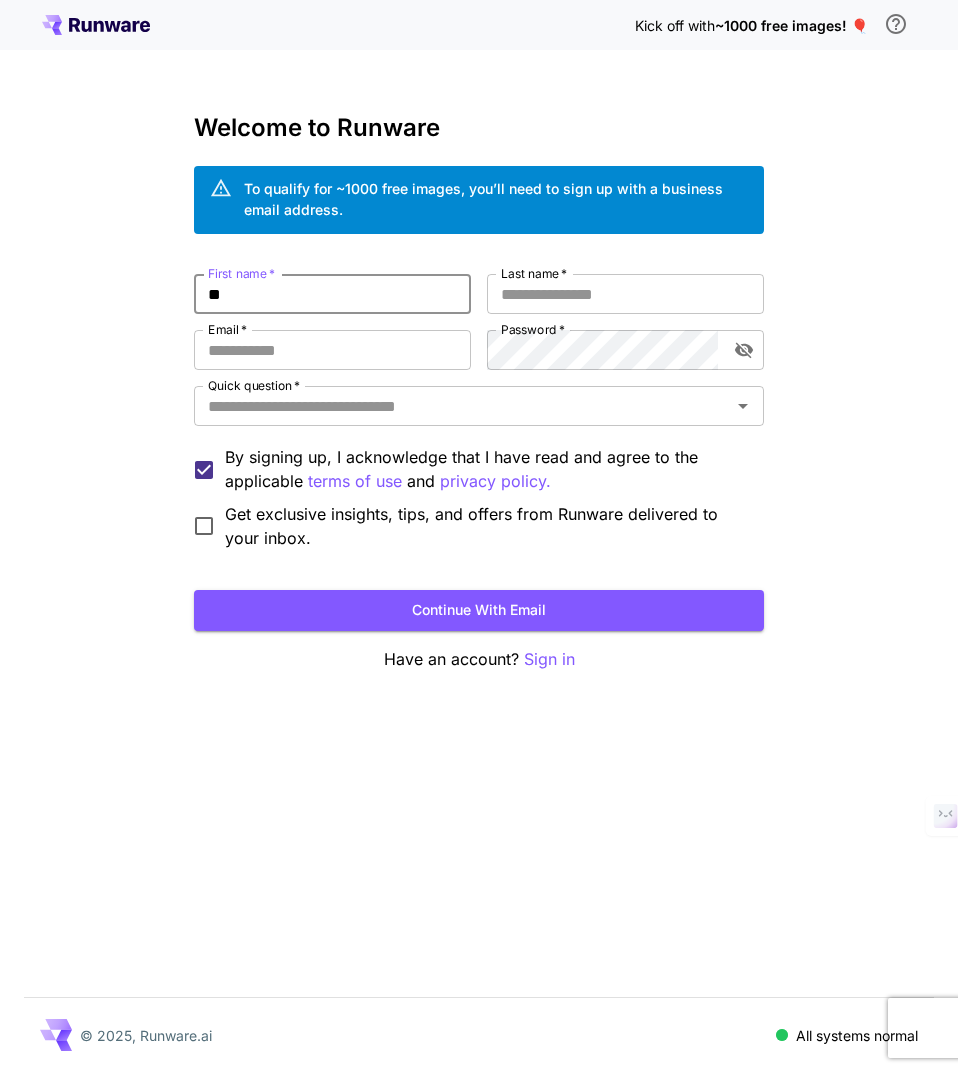 type on "*" 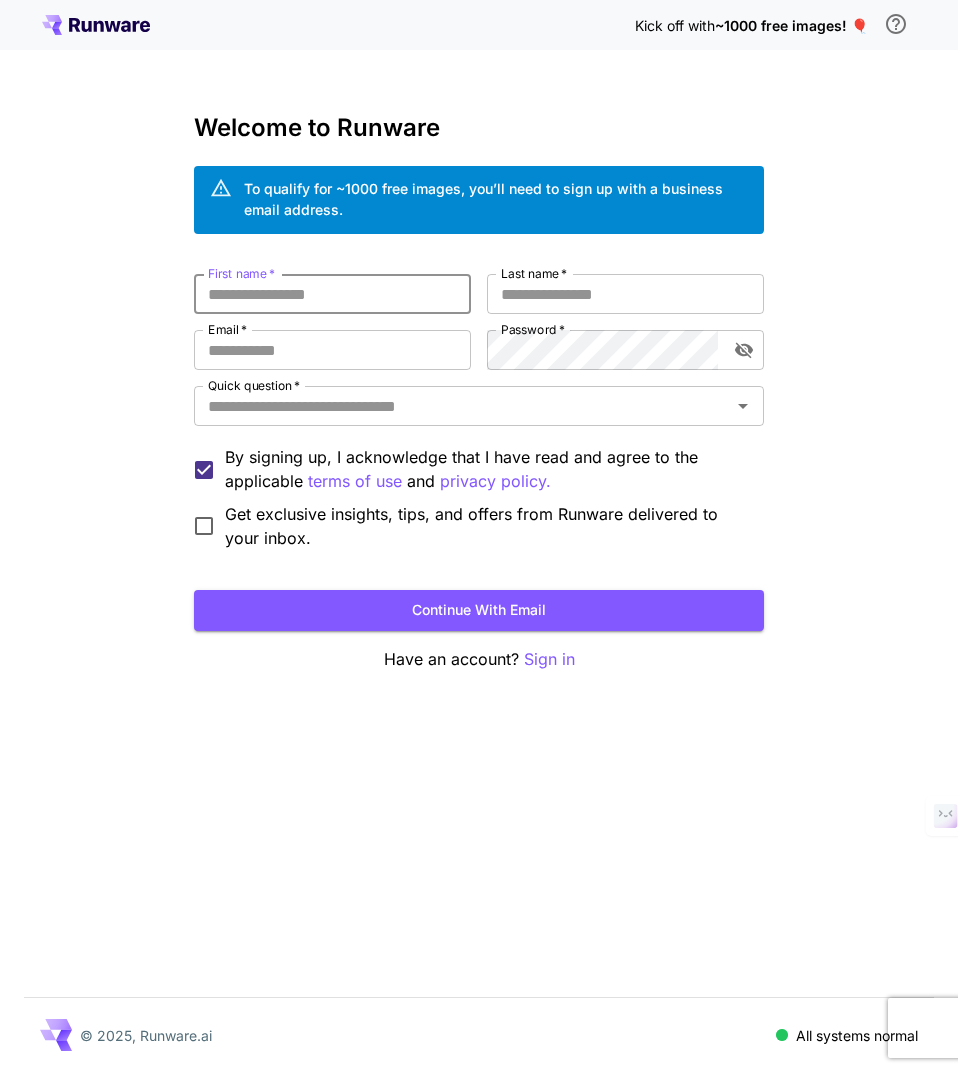 type on "*" 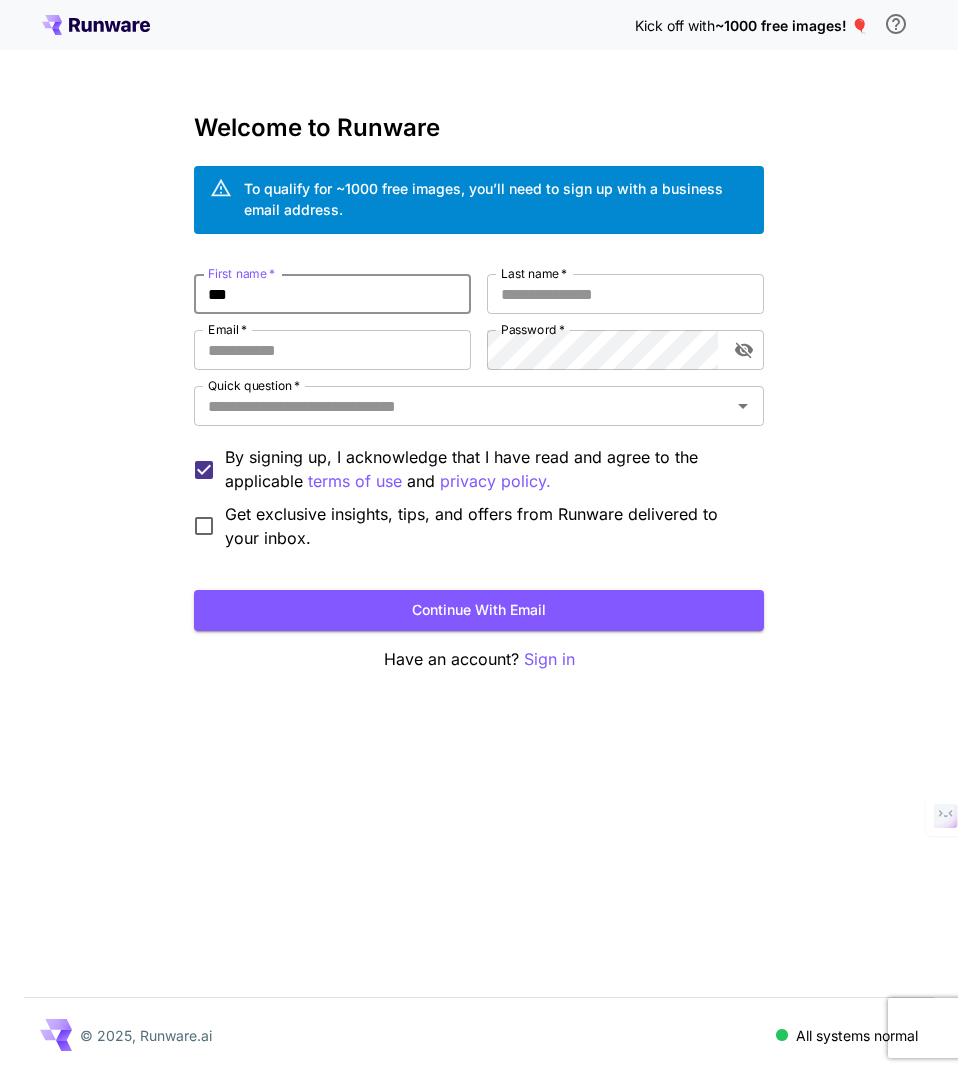 type on "***" 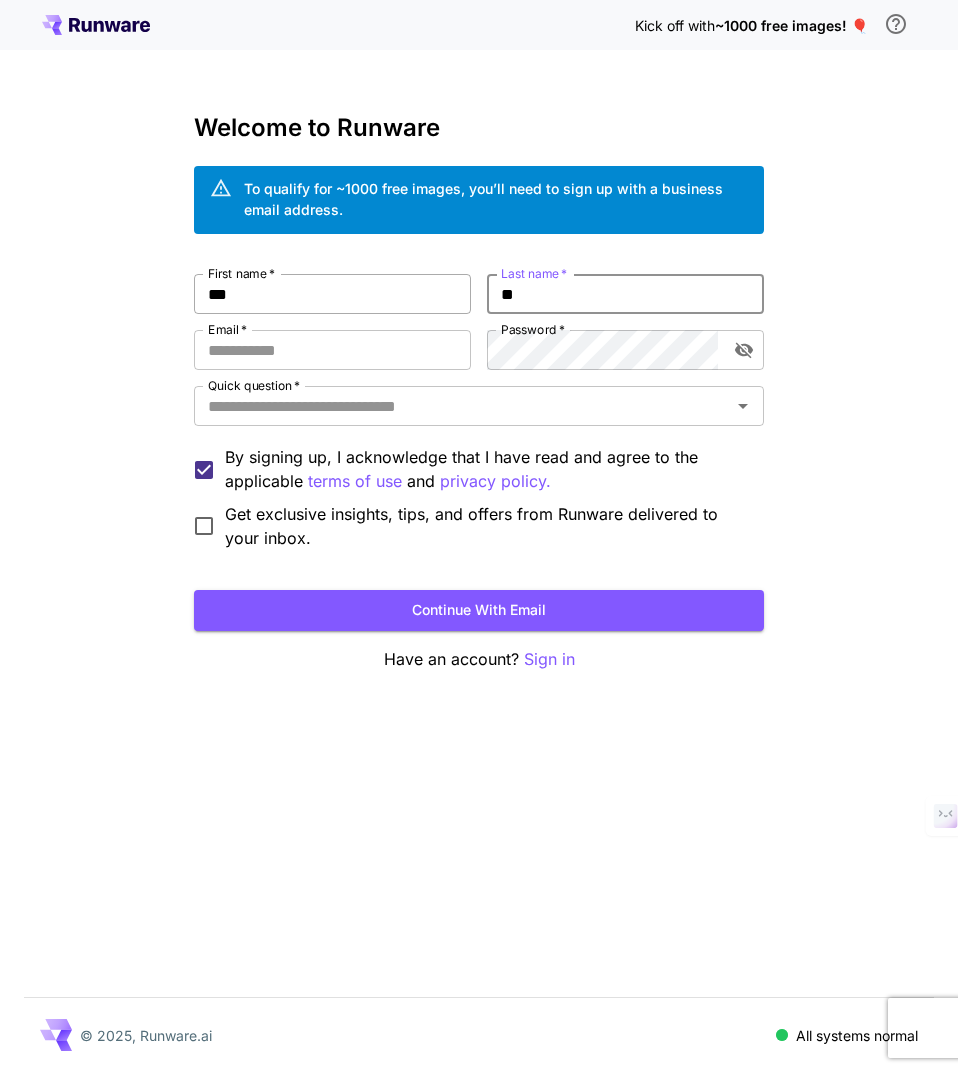 type on "*" 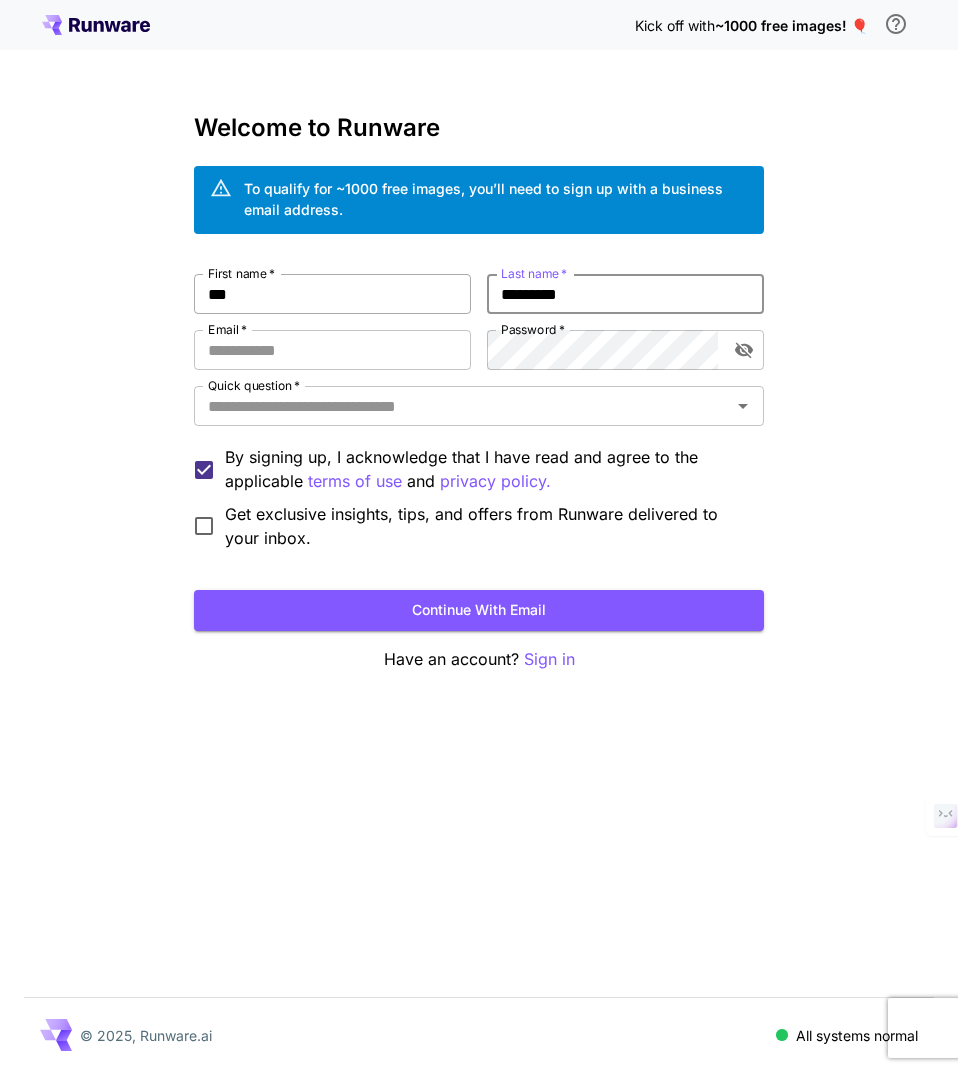 type on "*********" 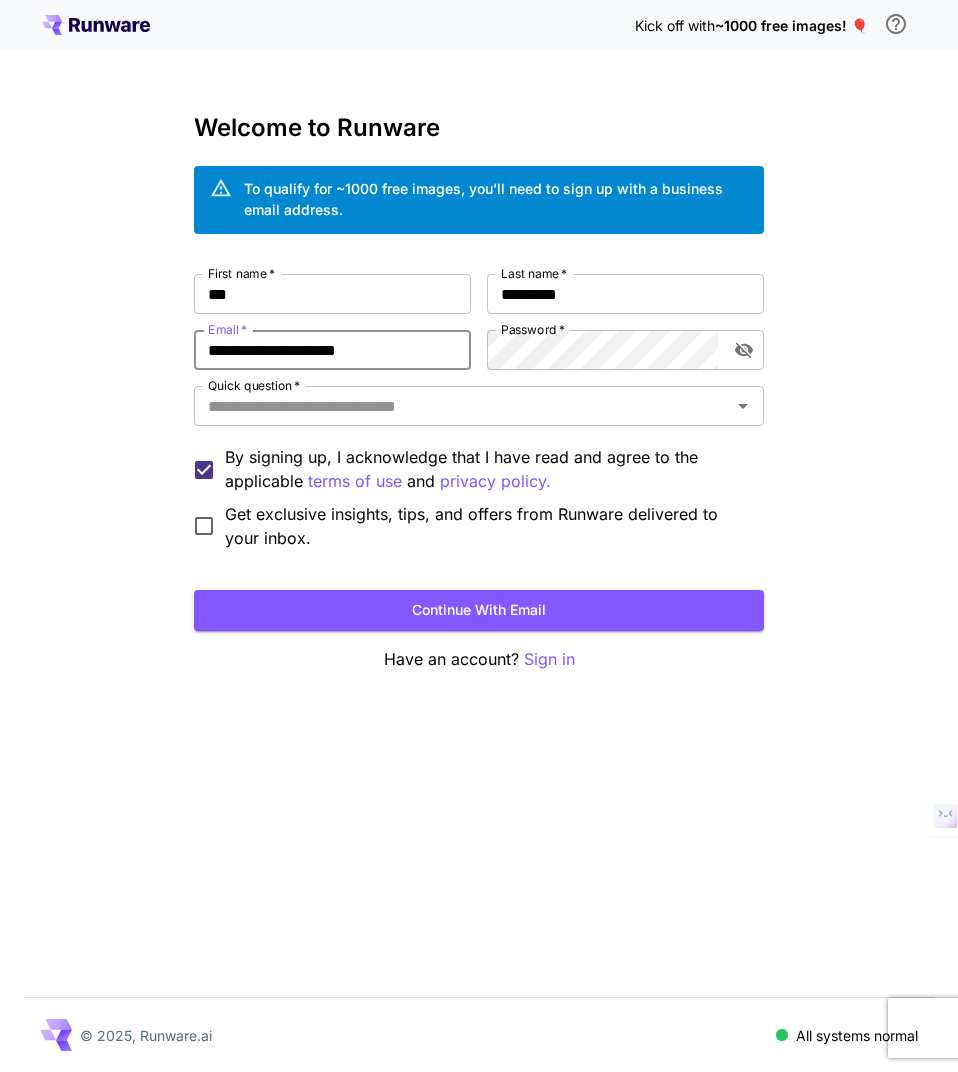 type on "**********" 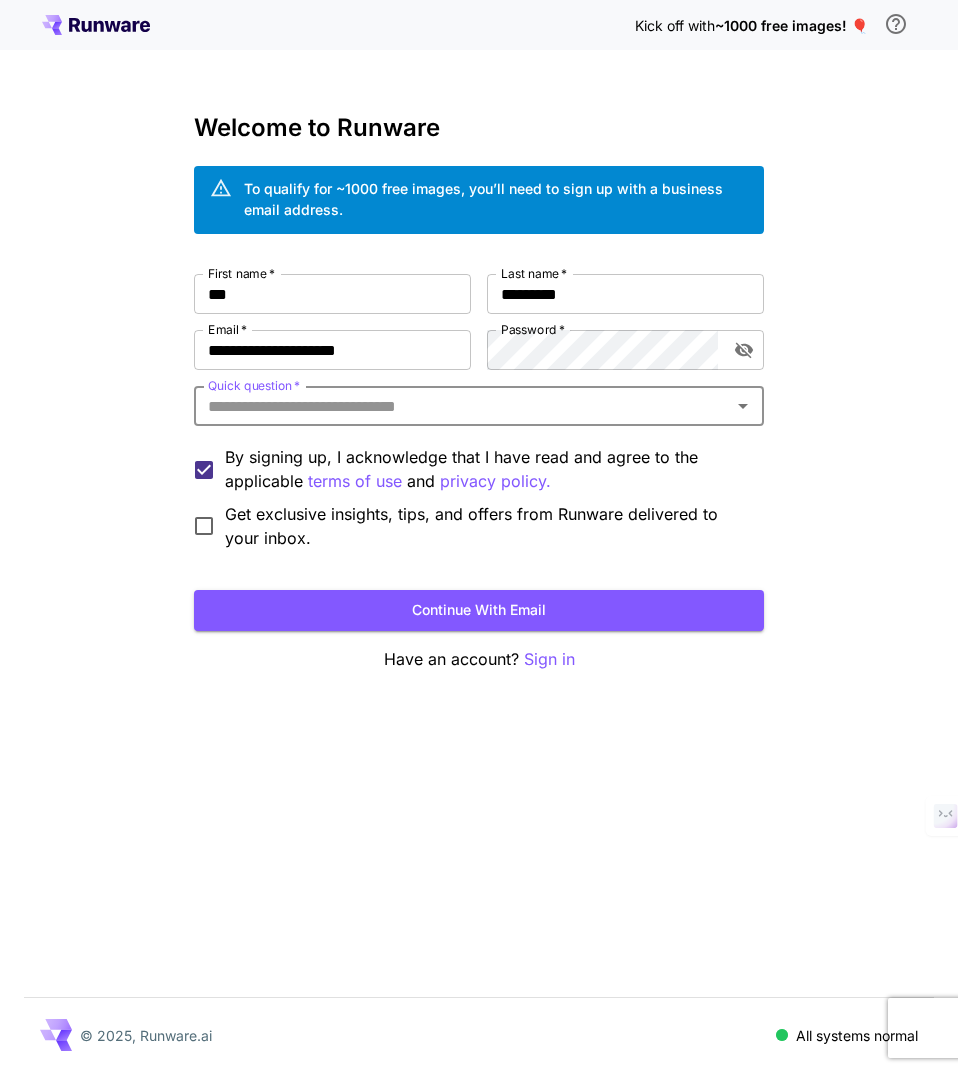click at bounding box center (743, 406) 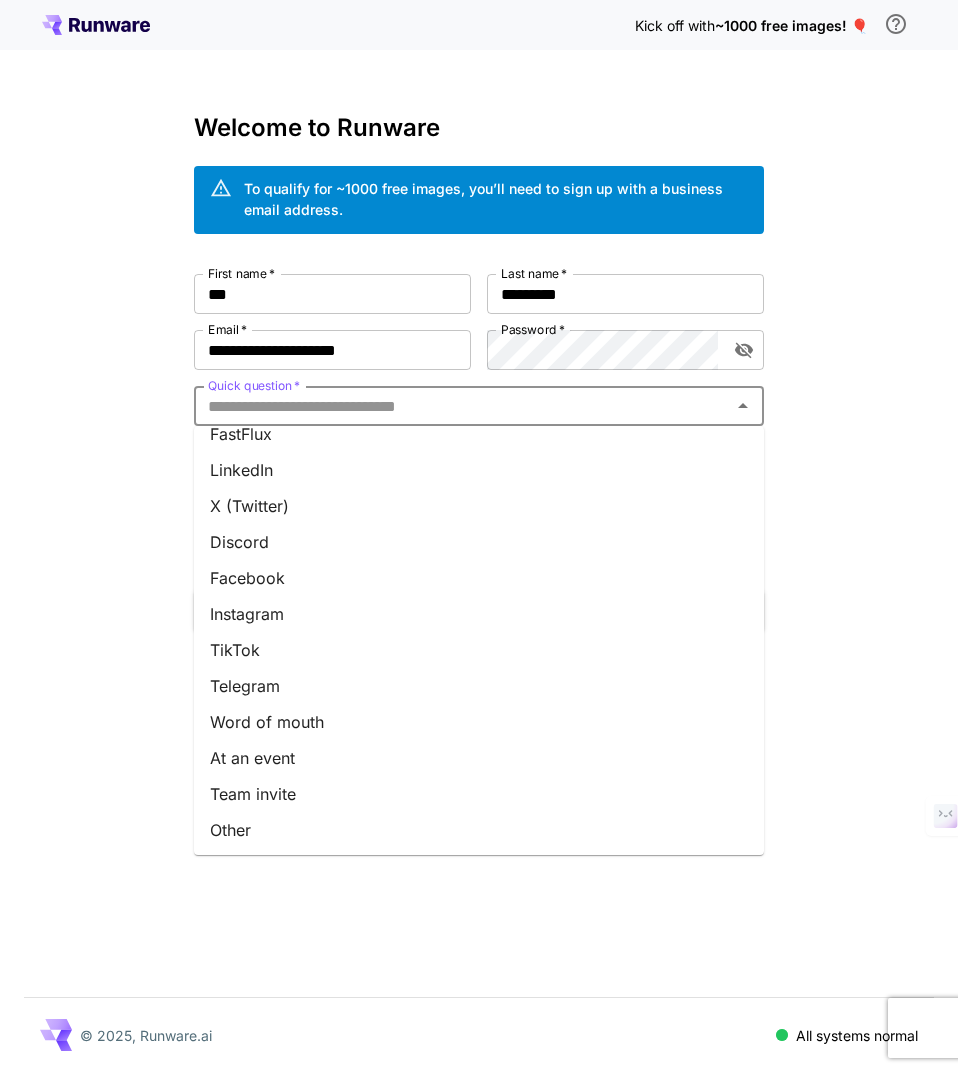 scroll, scrollTop: 127, scrollLeft: 0, axis: vertical 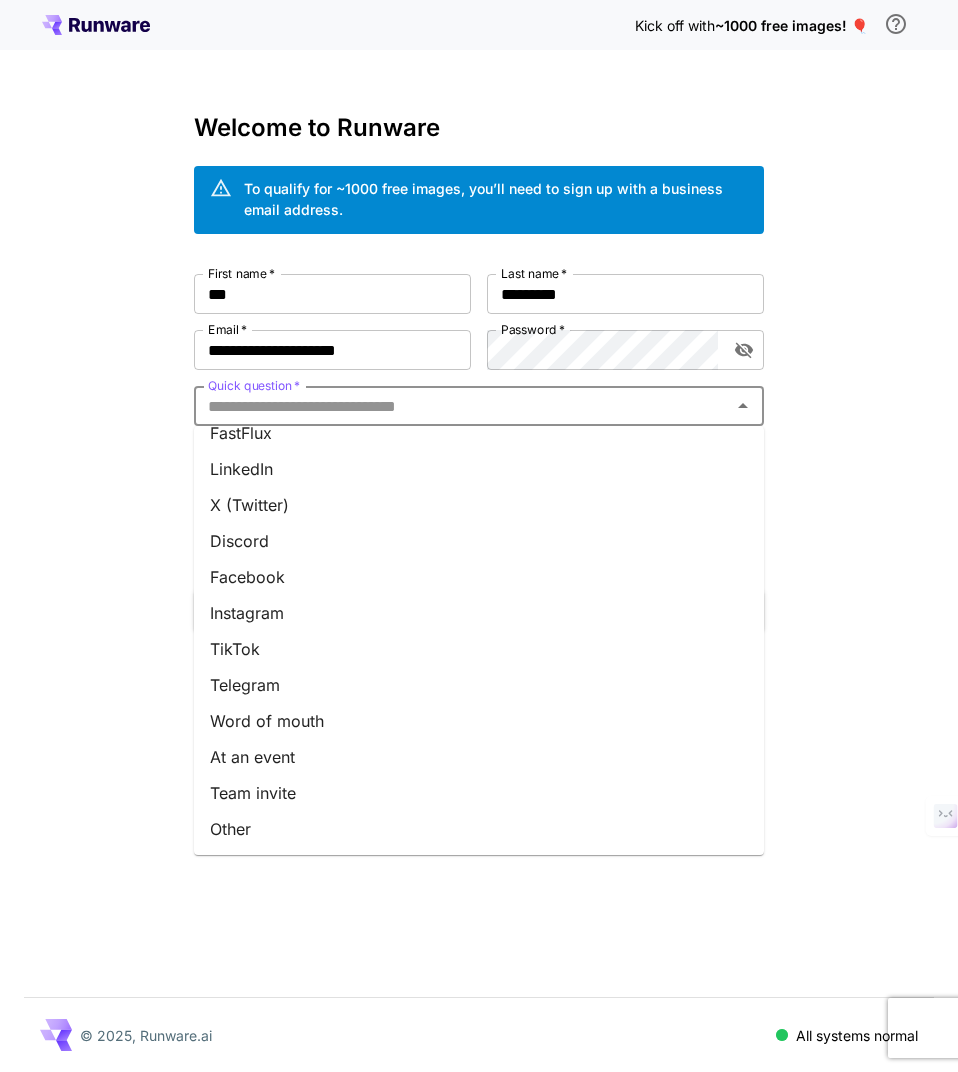 click on "Other" at bounding box center (479, 829) 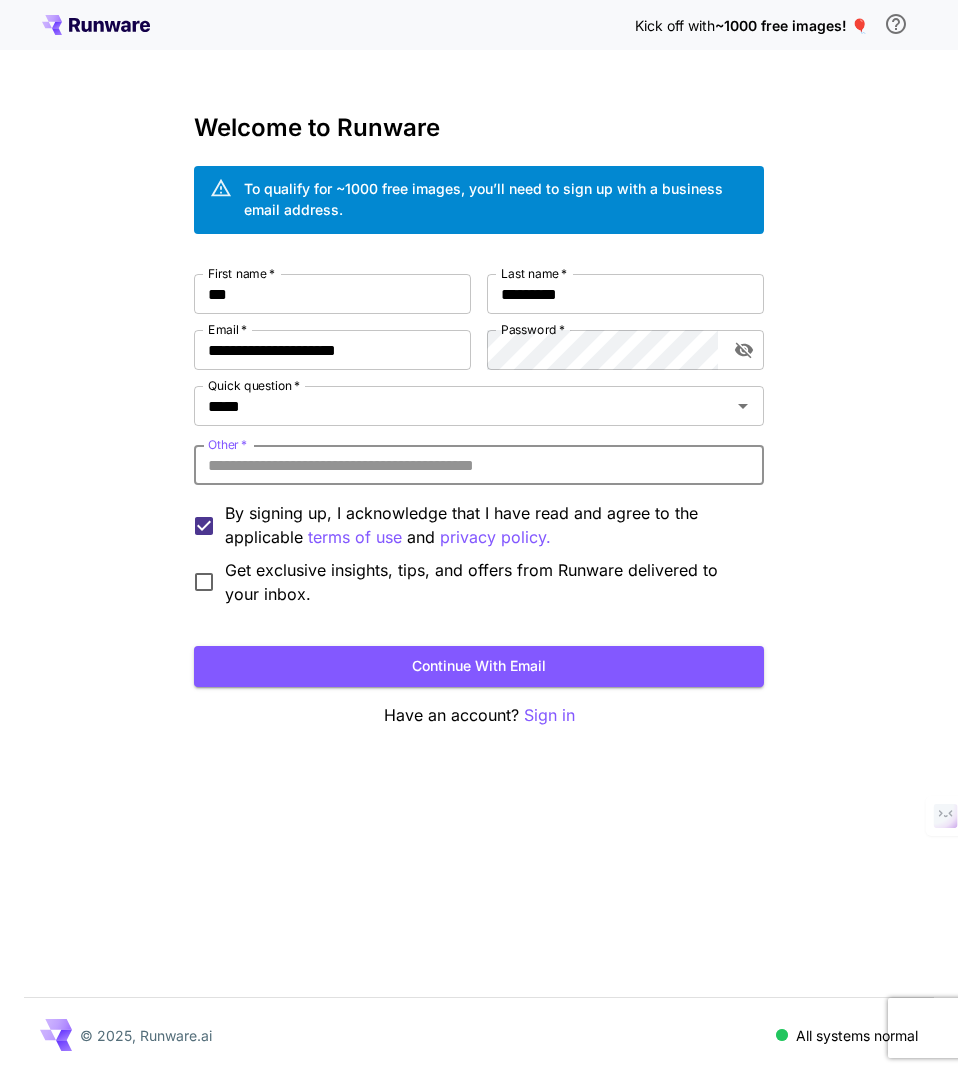 click on "Other   *" at bounding box center (479, 465) 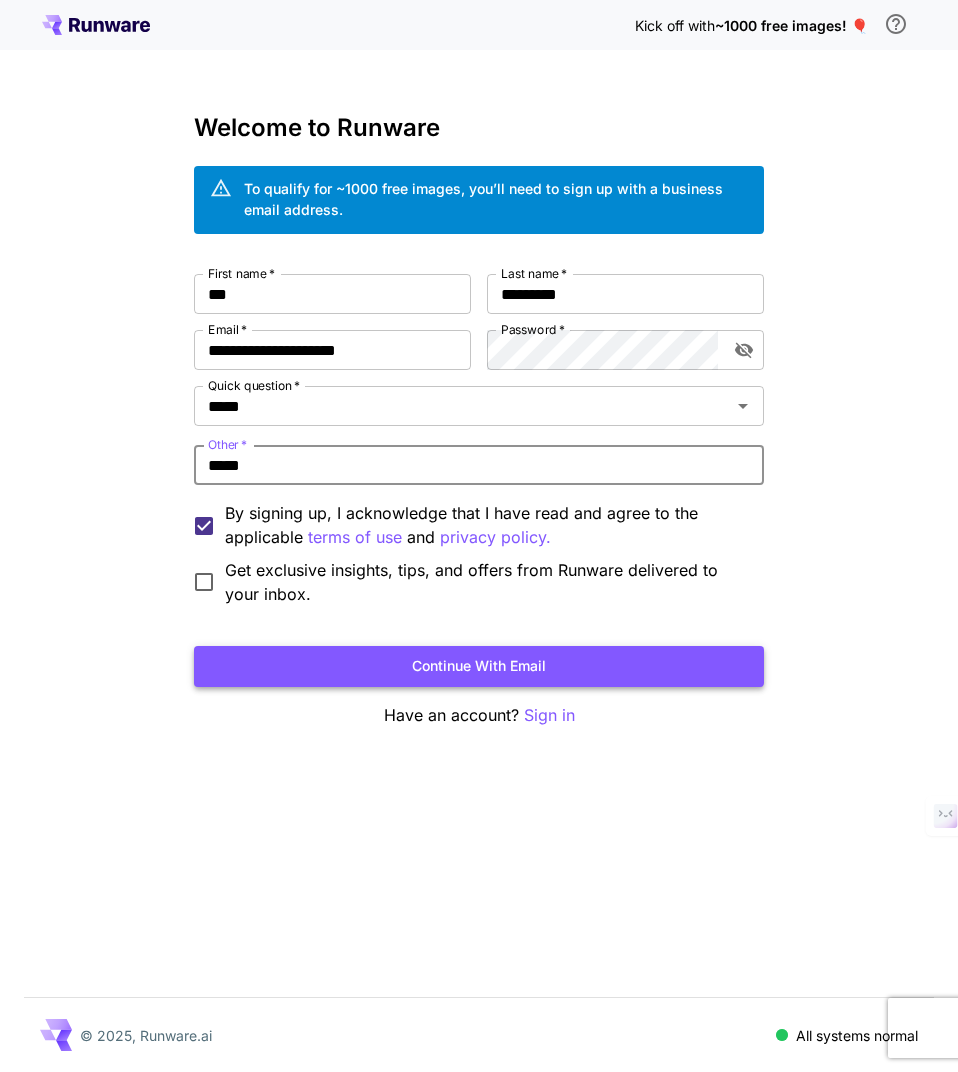 type on "*****" 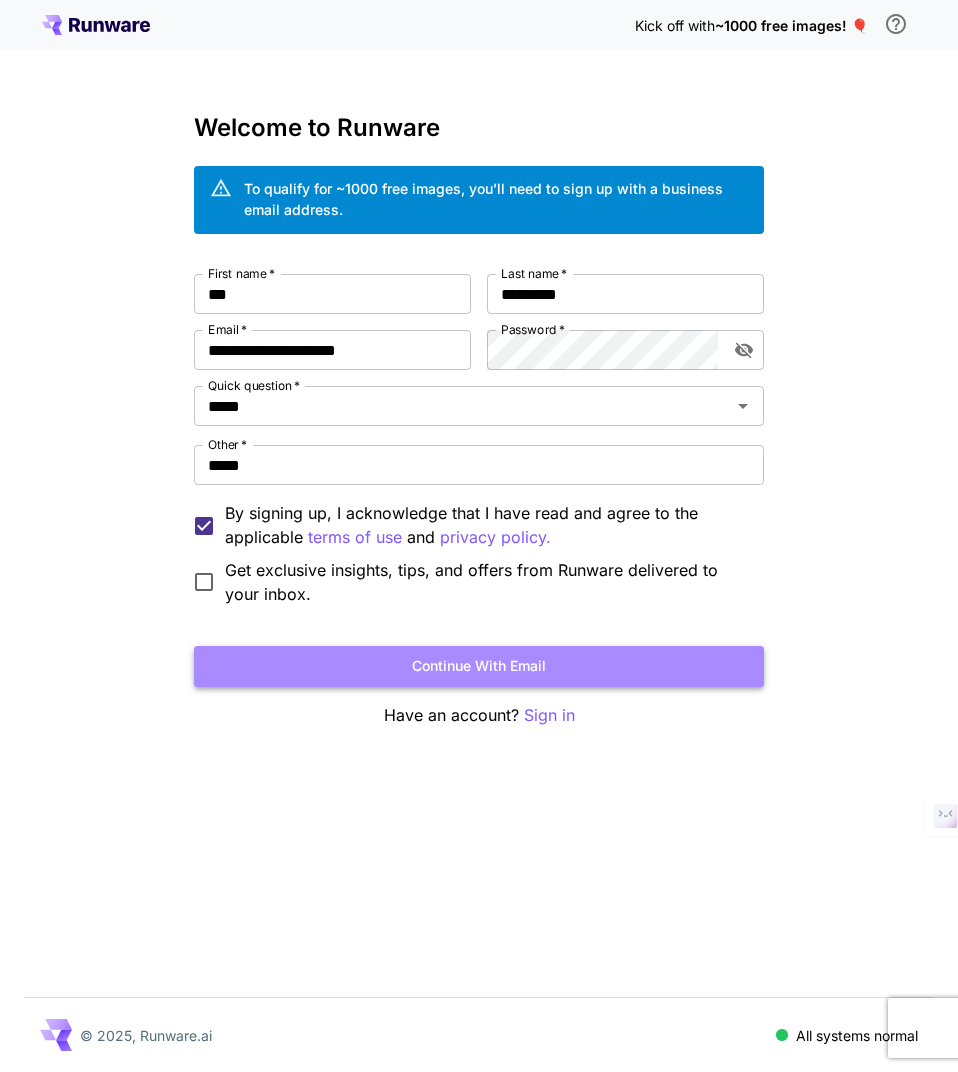 click on "Continue with email" at bounding box center [479, 666] 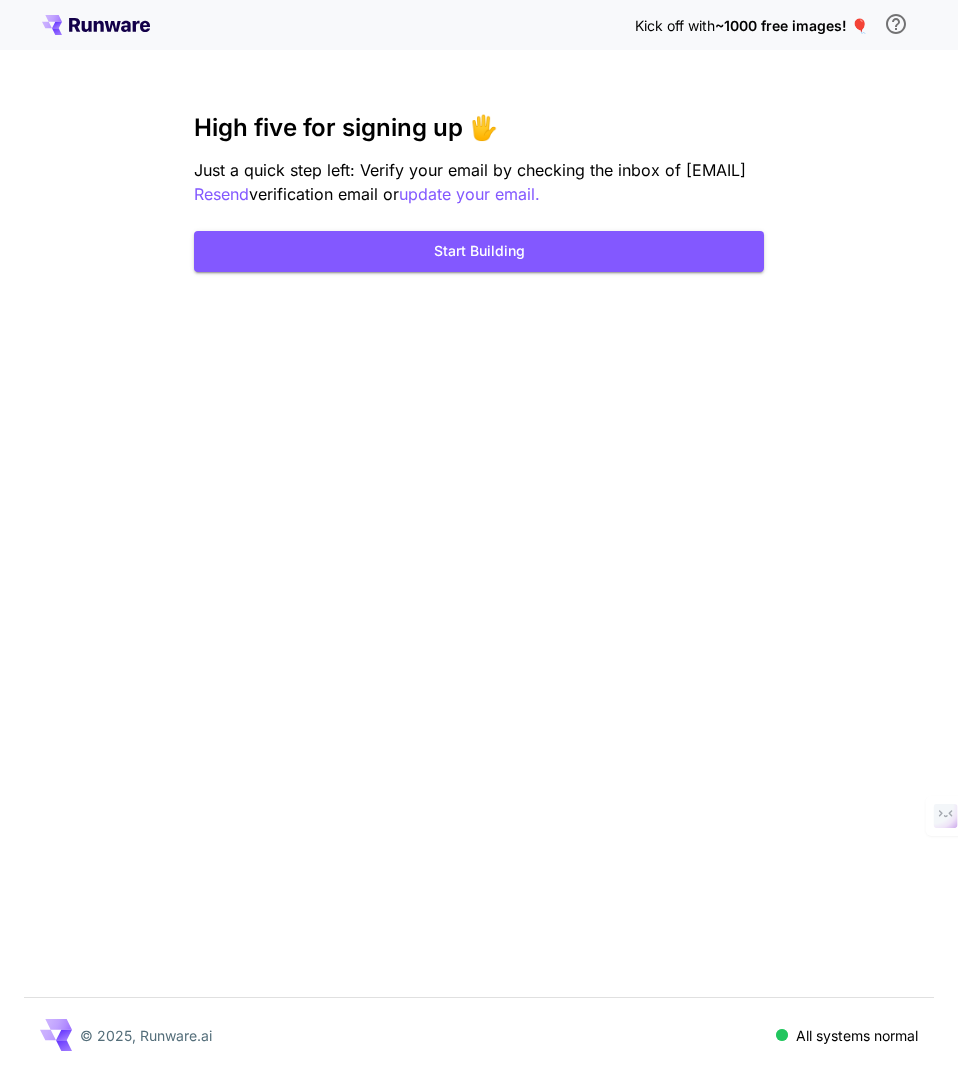 click on "~1000 free images! 🎈" at bounding box center [791, 25] 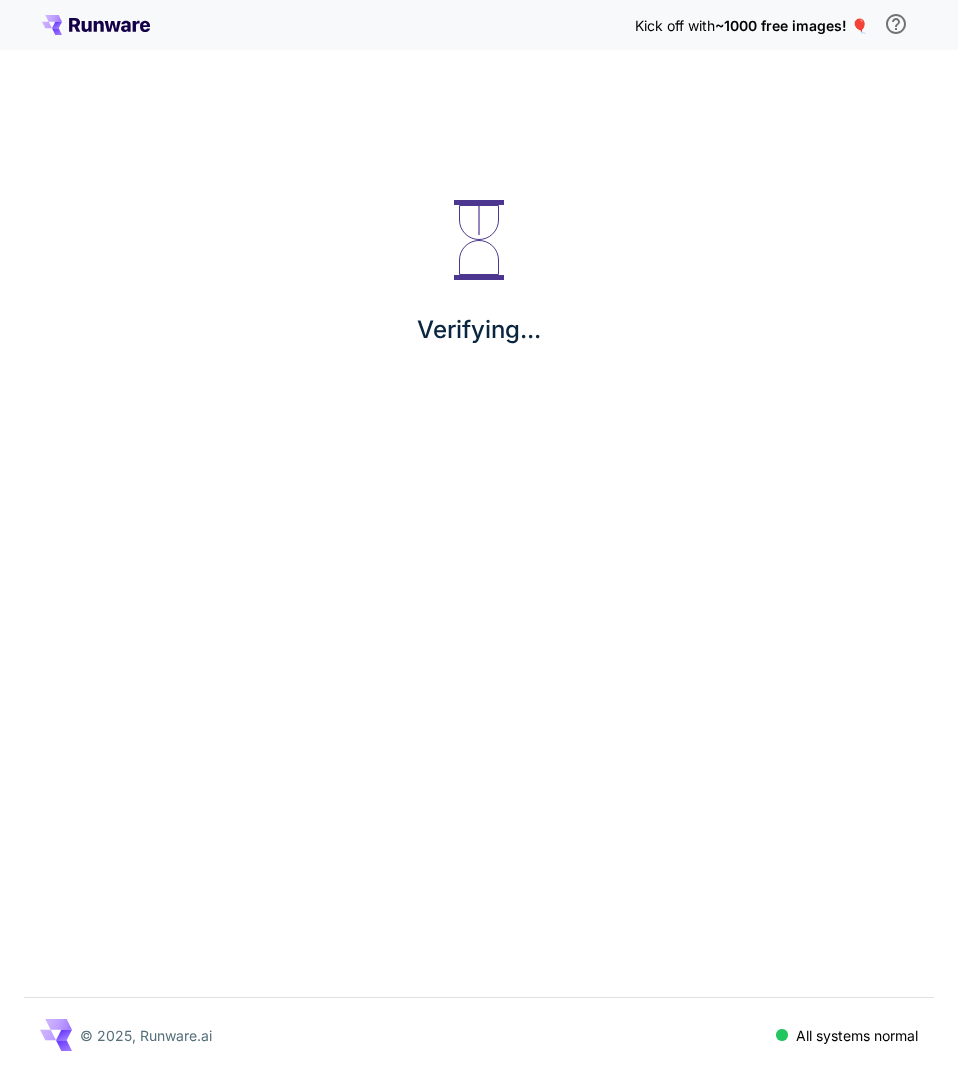 scroll, scrollTop: 0, scrollLeft: 0, axis: both 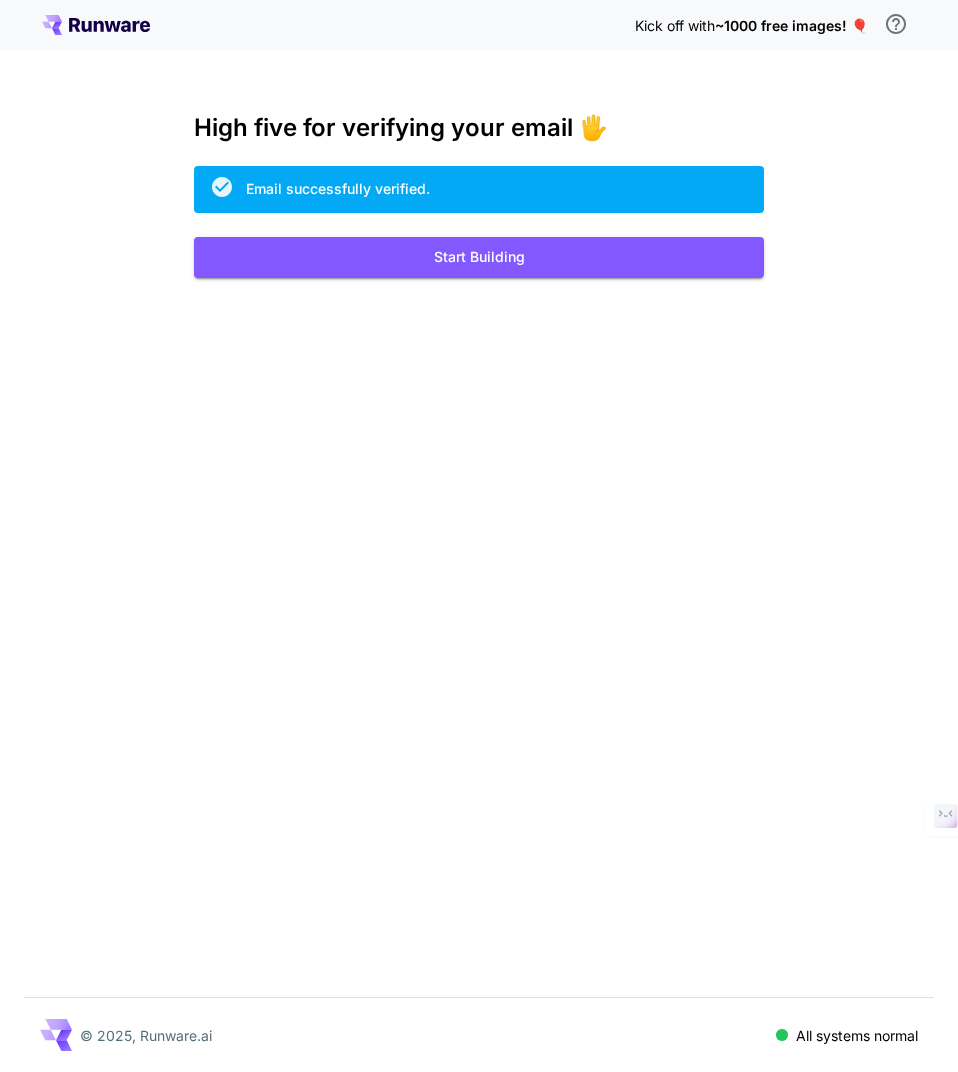 drag, startPoint x: 398, startPoint y: 564, endPoint x: 533, endPoint y: 362, distance: 242.95885 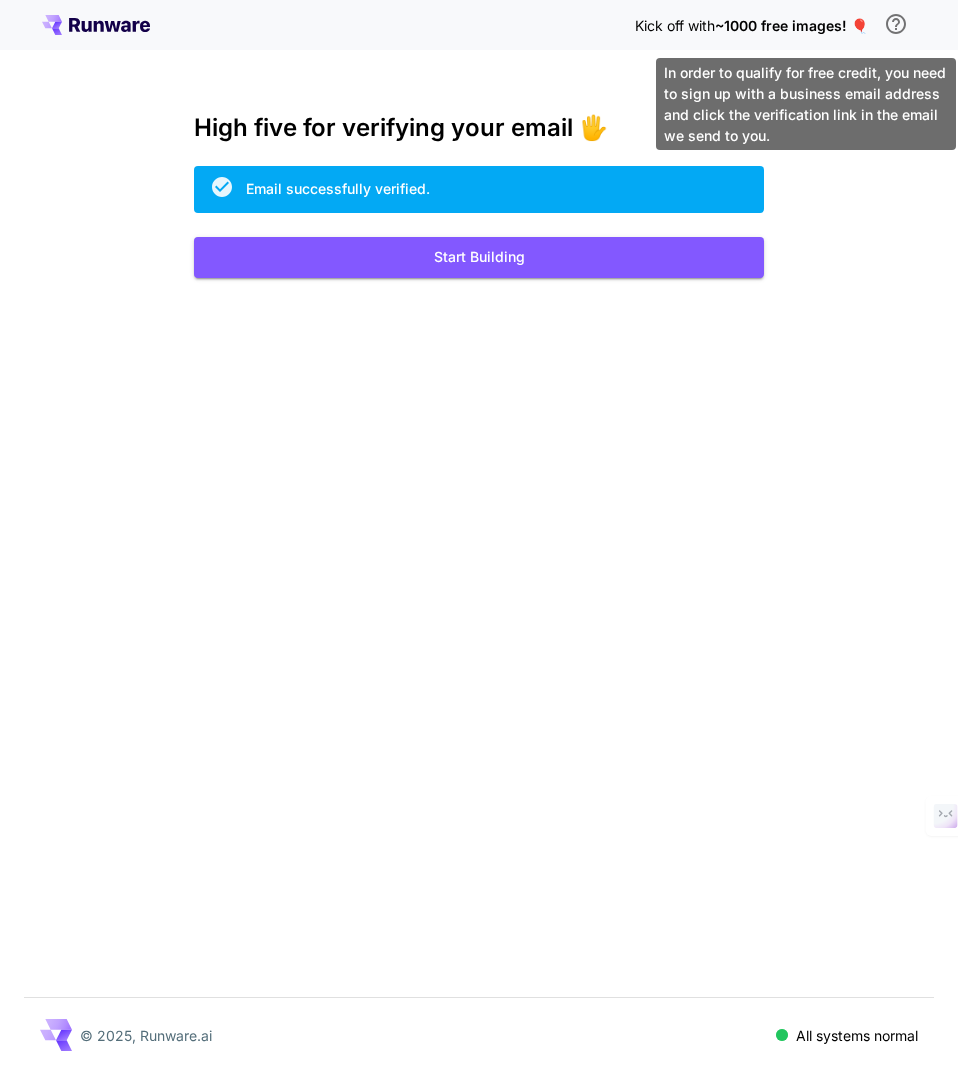 click 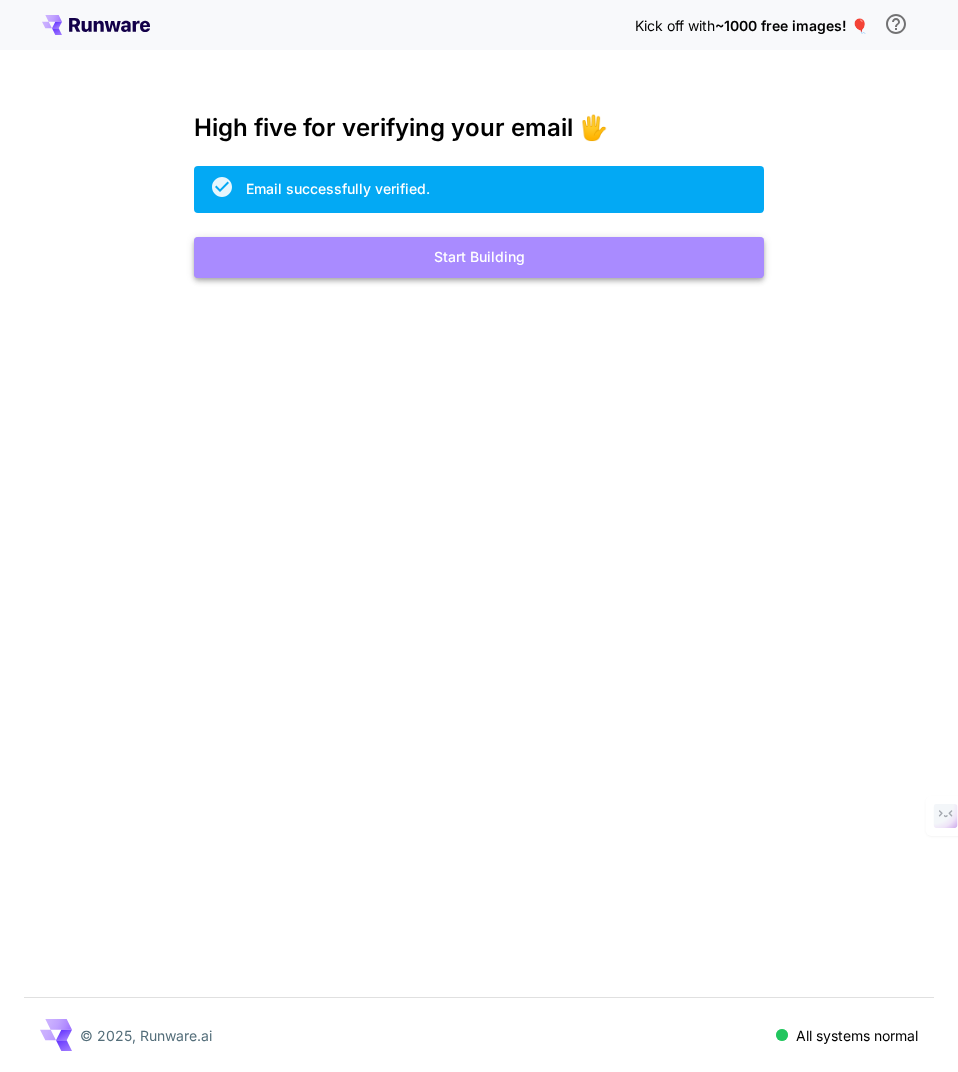 click on "Start Building" at bounding box center (479, 257) 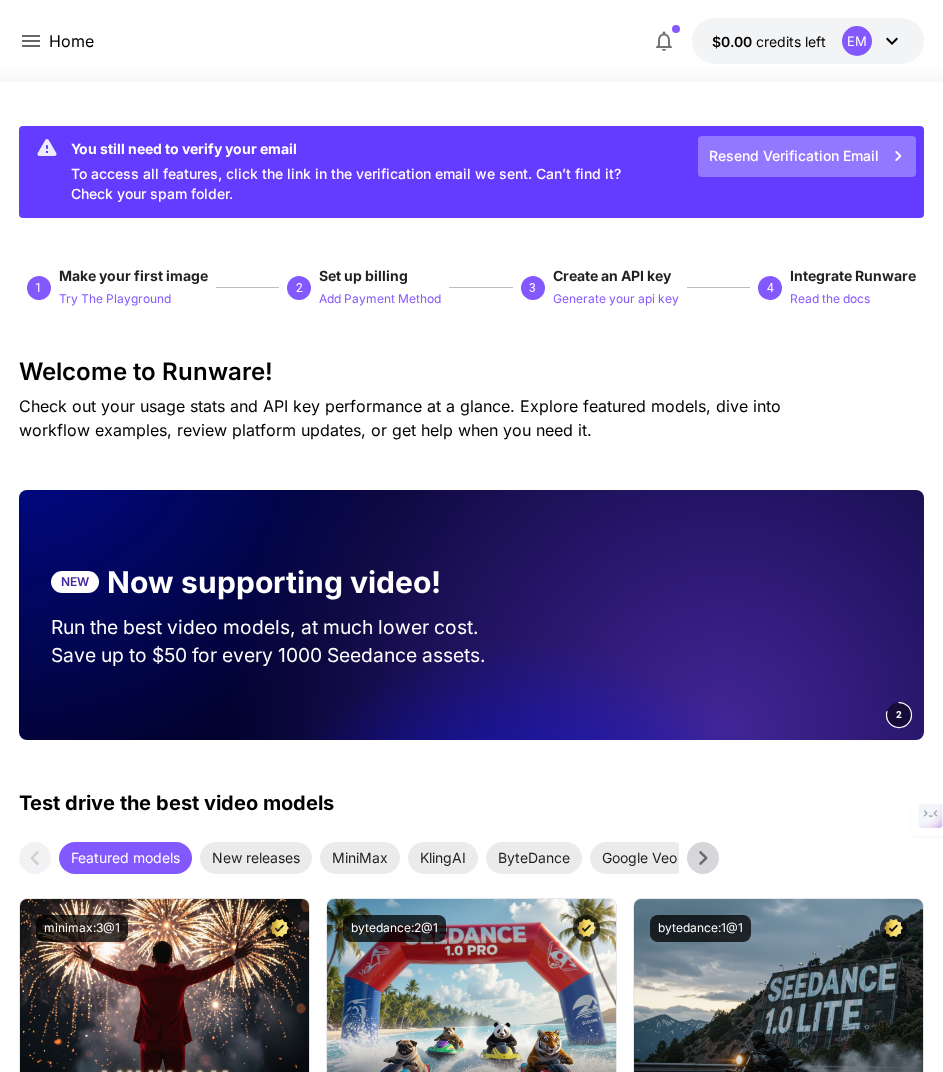 click on "Resend Verification Email" at bounding box center (807, 156) 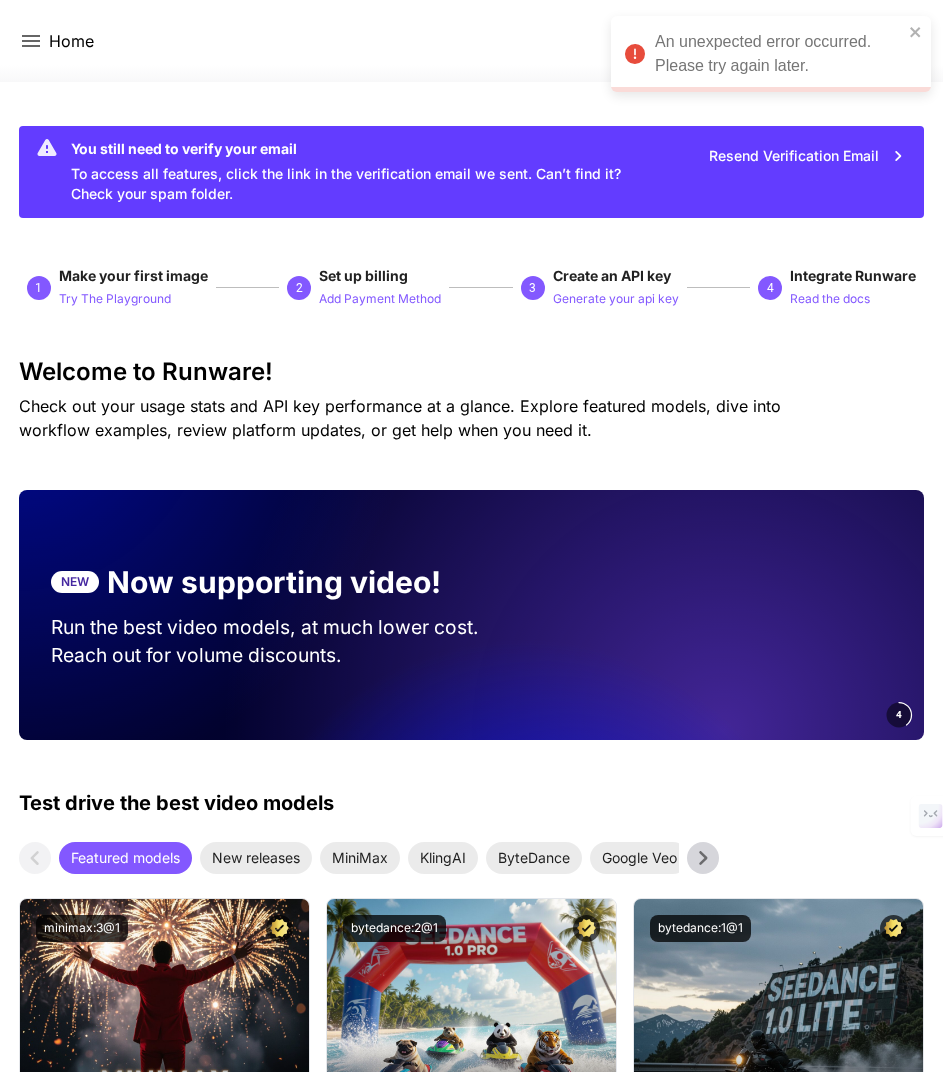 click on "Welcome to Runware!" at bounding box center [471, 372] 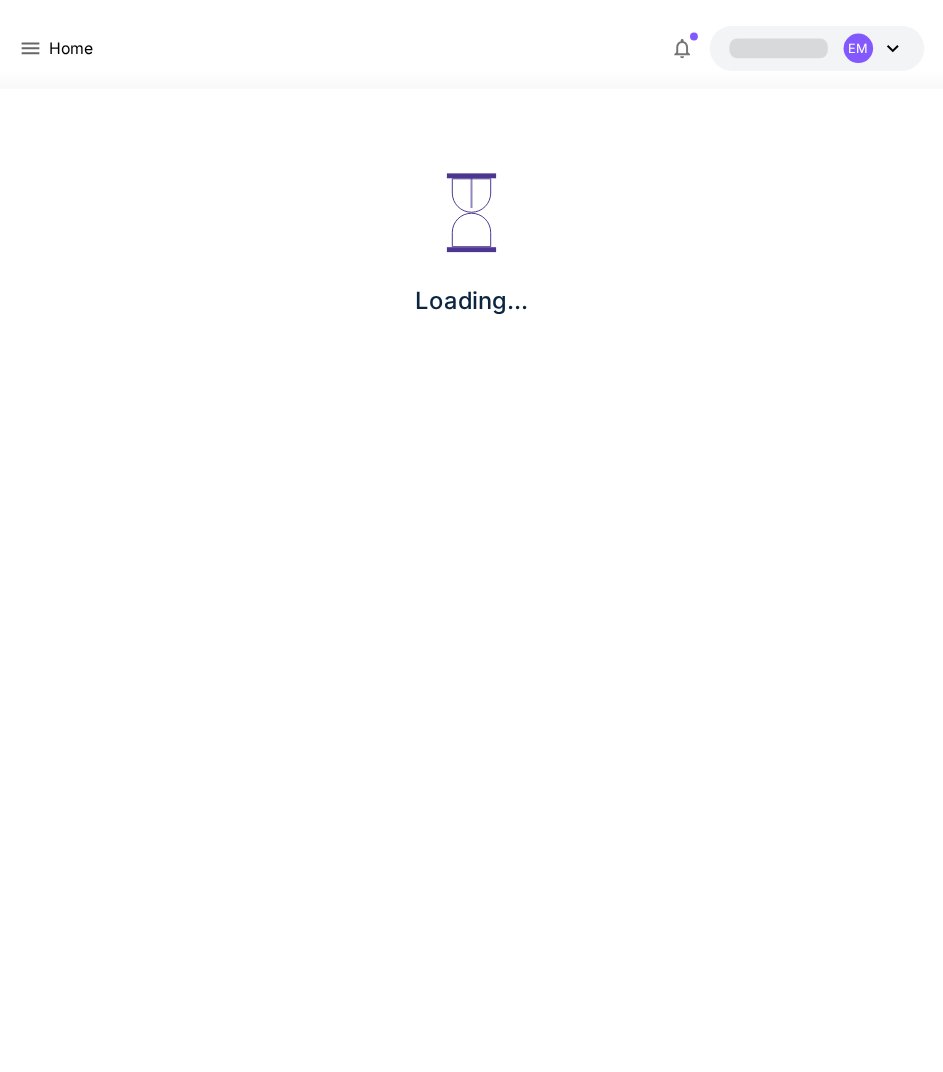 scroll, scrollTop: 0, scrollLeft: 0, axis: both 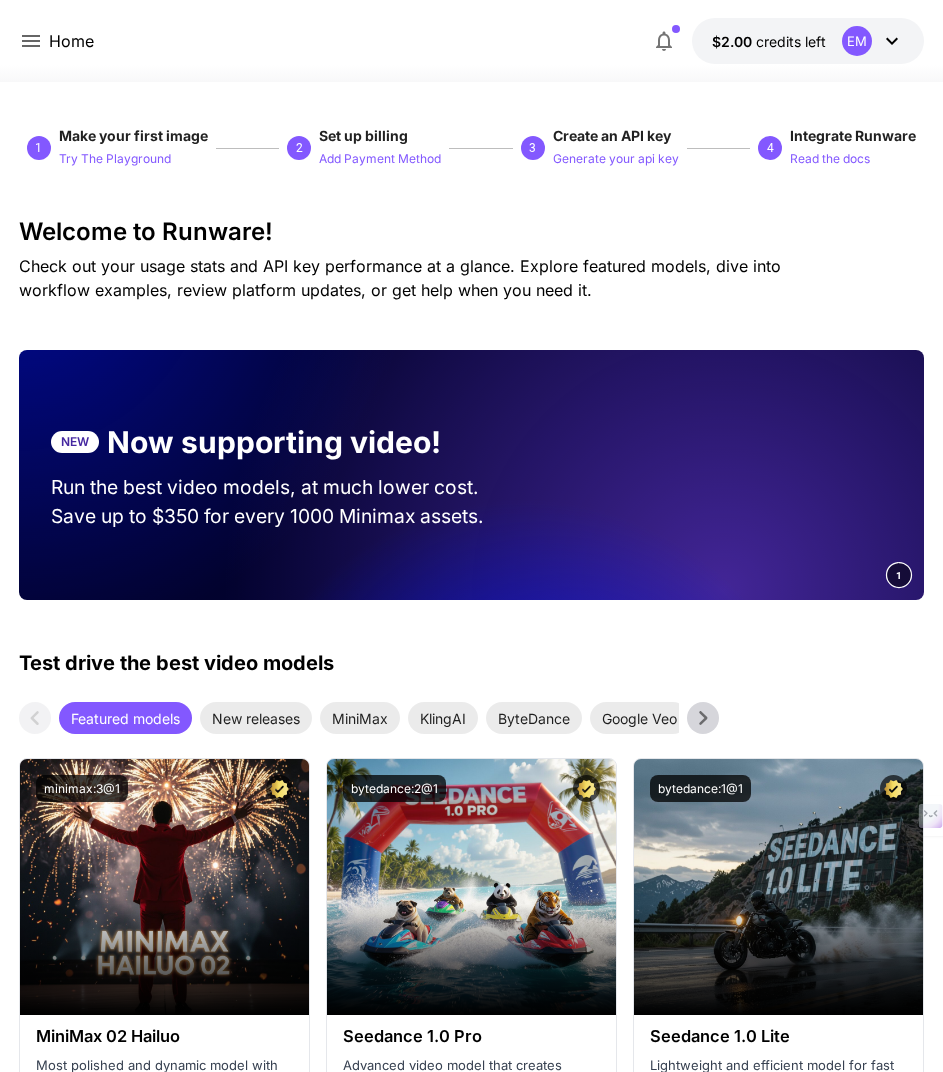 click 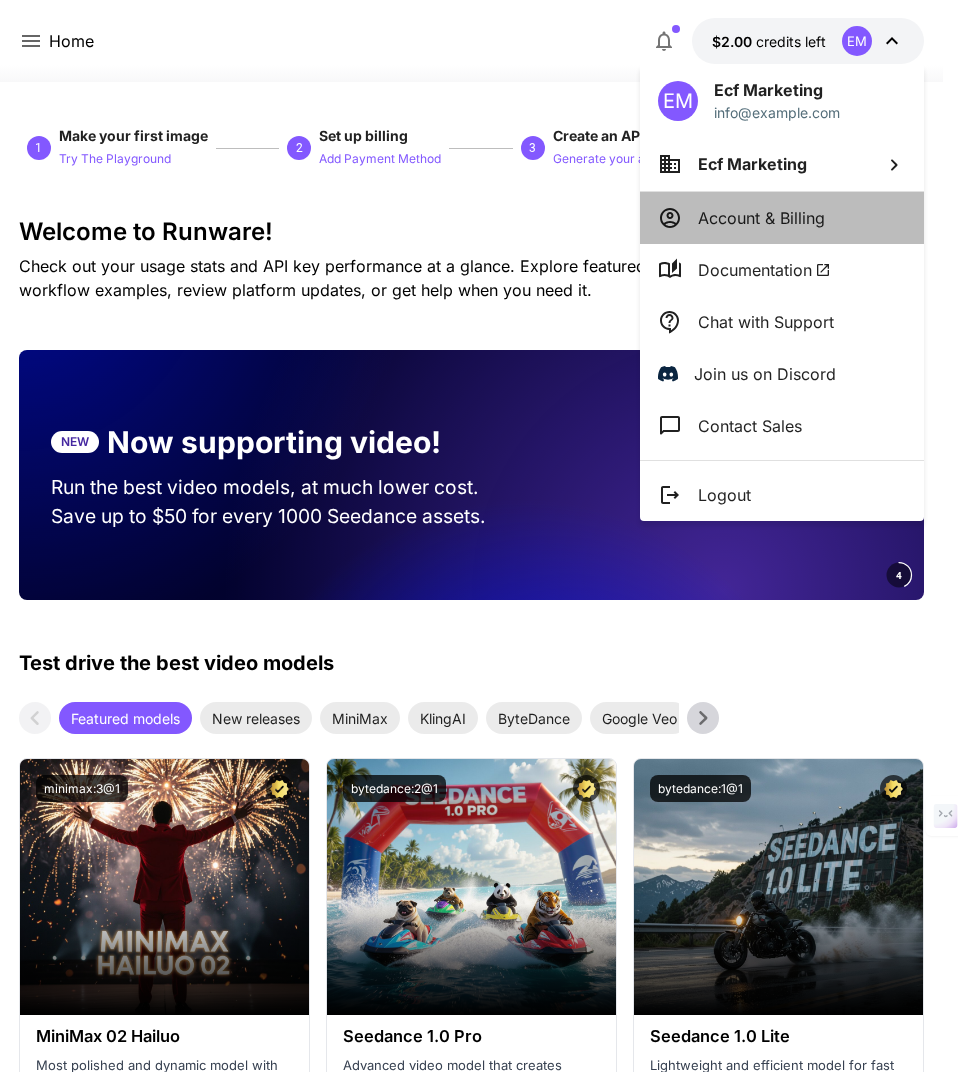 click on "Account & Billing" at bounding box center (761, 218) 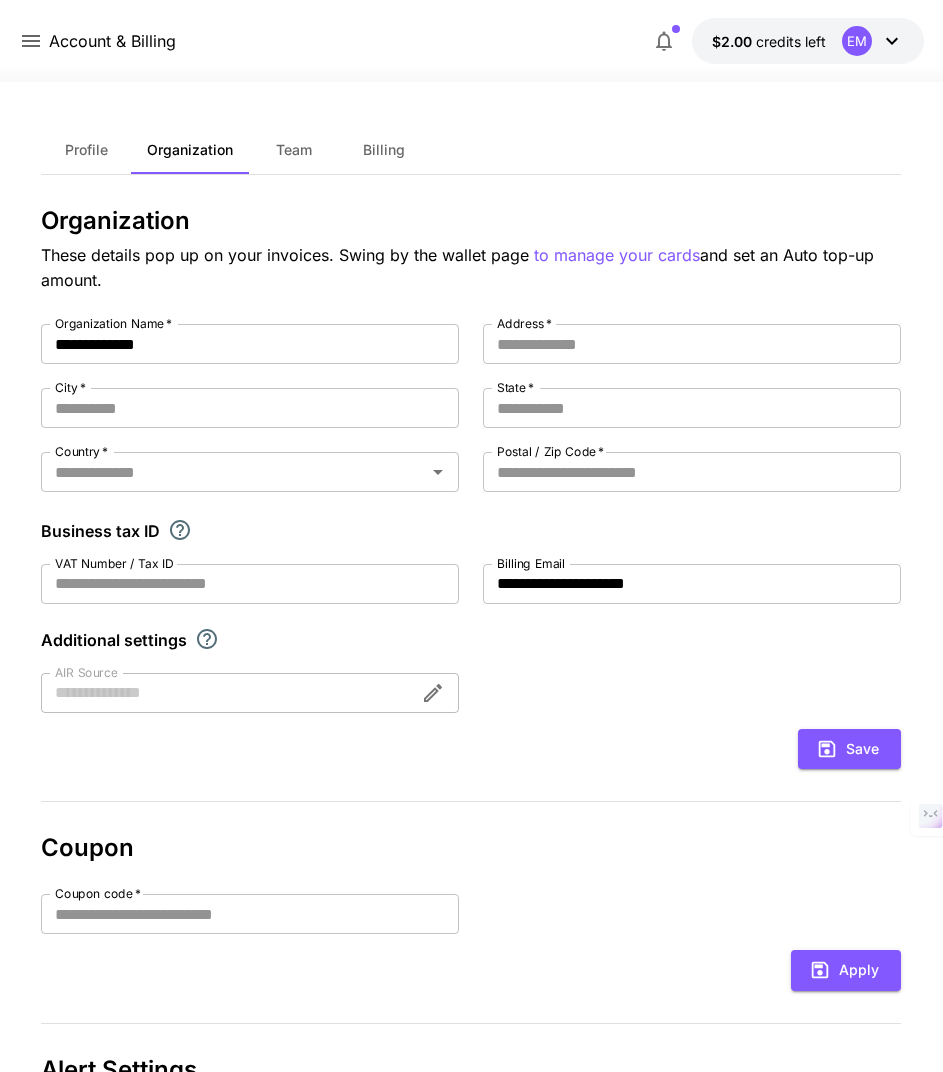 drag, startPoint x: 207, startPoint y: 1, endPoint x: 24, endPoint y: 50, distance: 189.44656 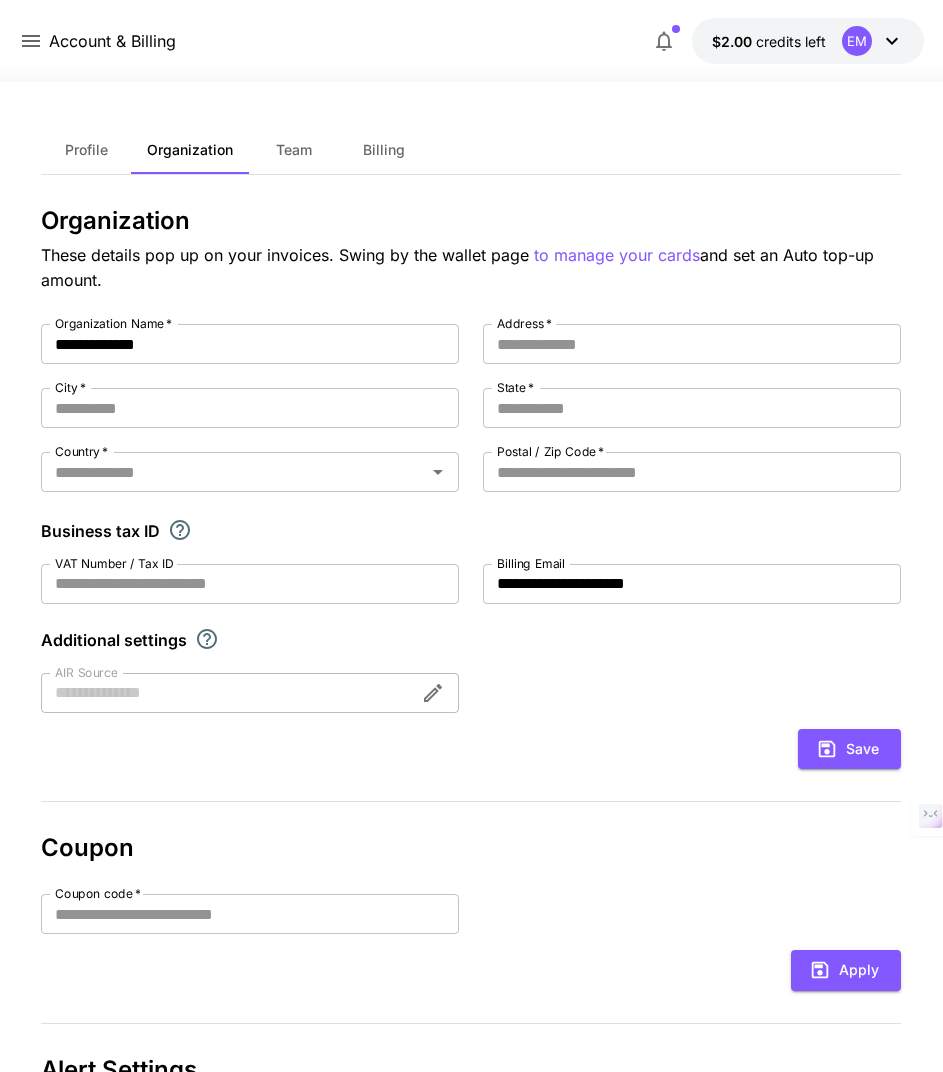 click 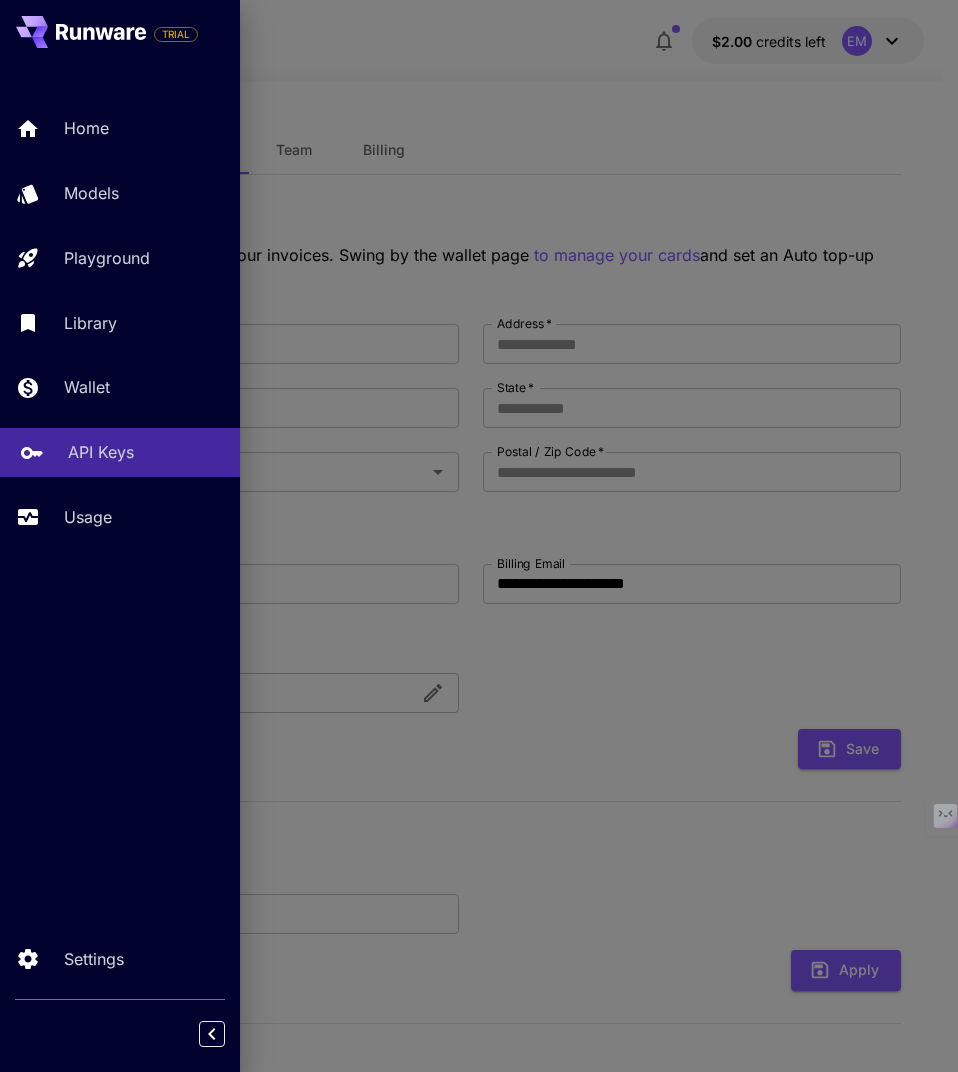 click on "API Keys" at bounding box center [101, 452] 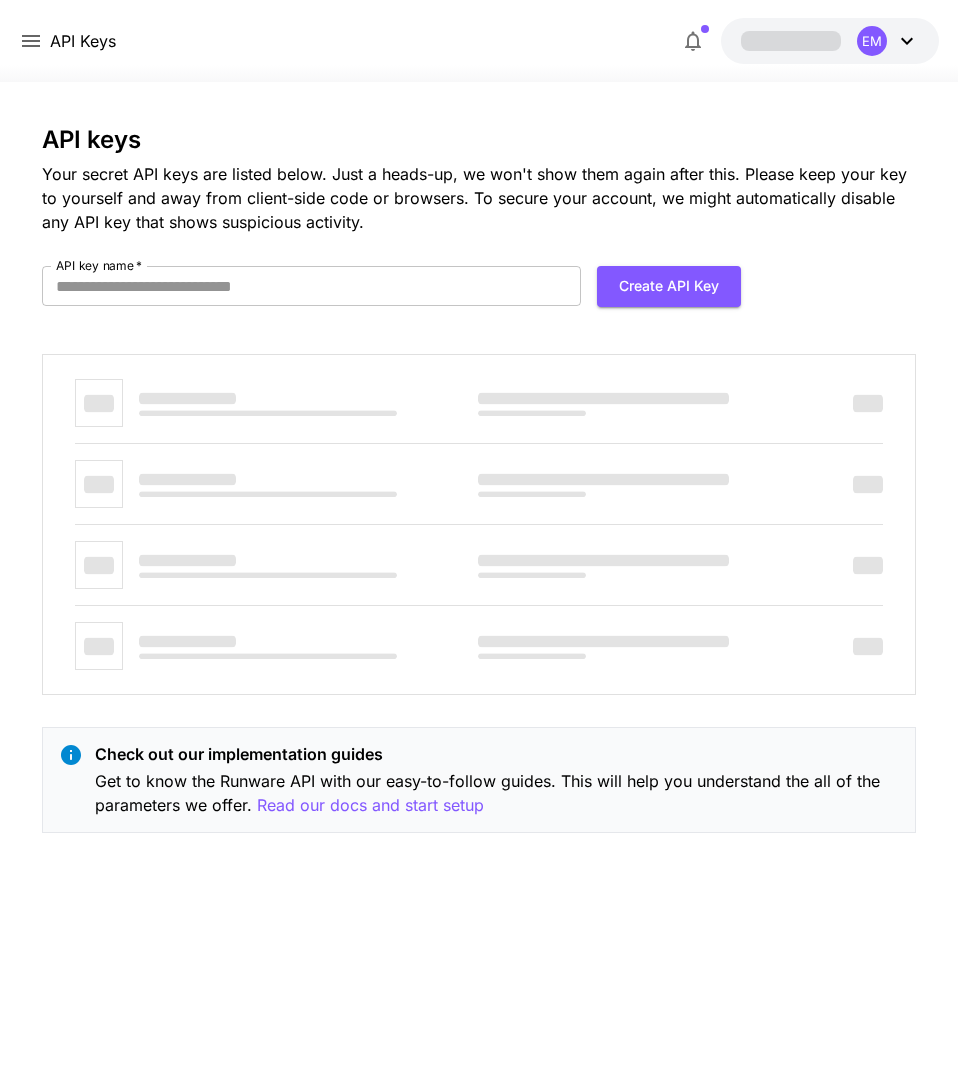 scroll, scrollTop: 0, scrollLeft: 0, axis: both 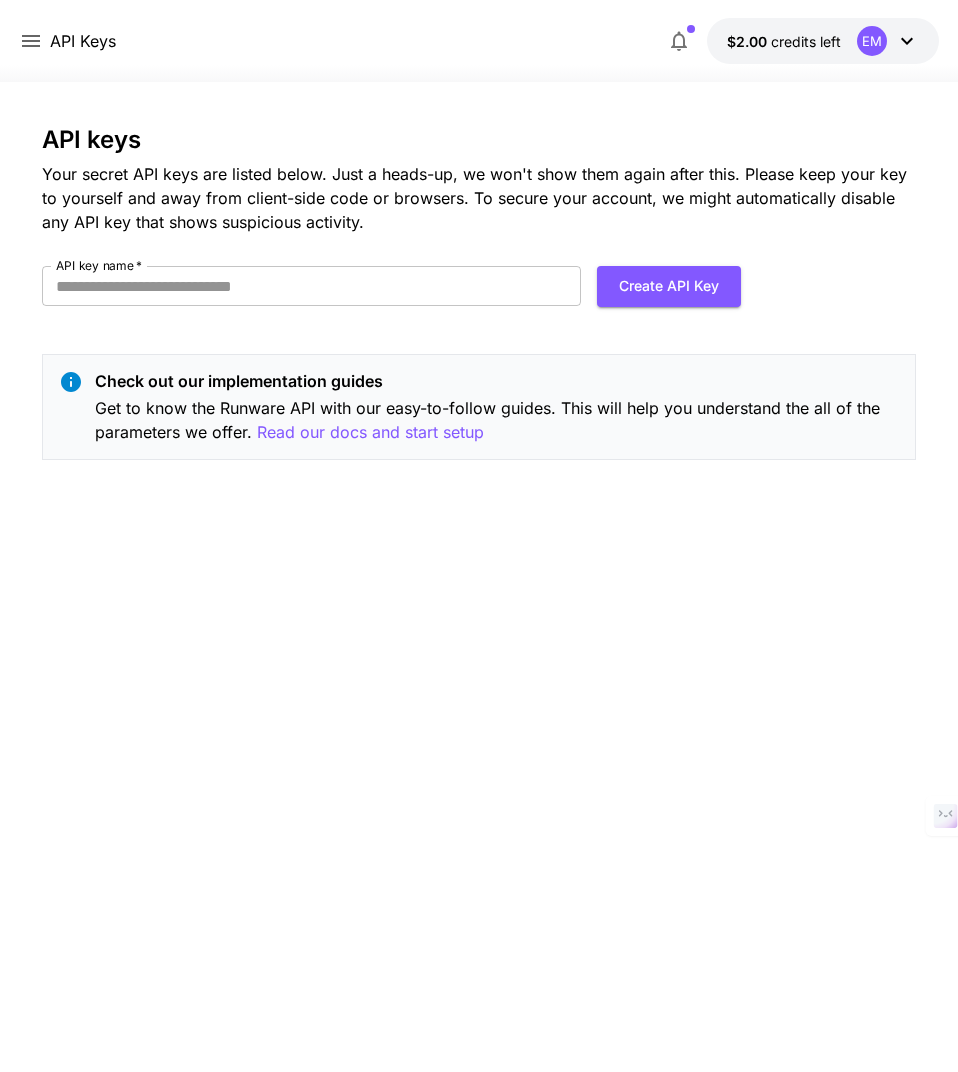 click on "API keys Your secret API keys are listed below. Just a heads-up, we won't show them again after this. Please keep your key to yourself and away from client-side code or browsers. To secure your account, we might automatically disable any API key that shows suspicious activity. API key name   * API key name   * Create API Key Check out our implementation guides Get to know the Runware API with our easy-to-follow guides. This will help you understand the all of the parameters we offer.   Read our docs and start setup" at bounding box center (479, 577) 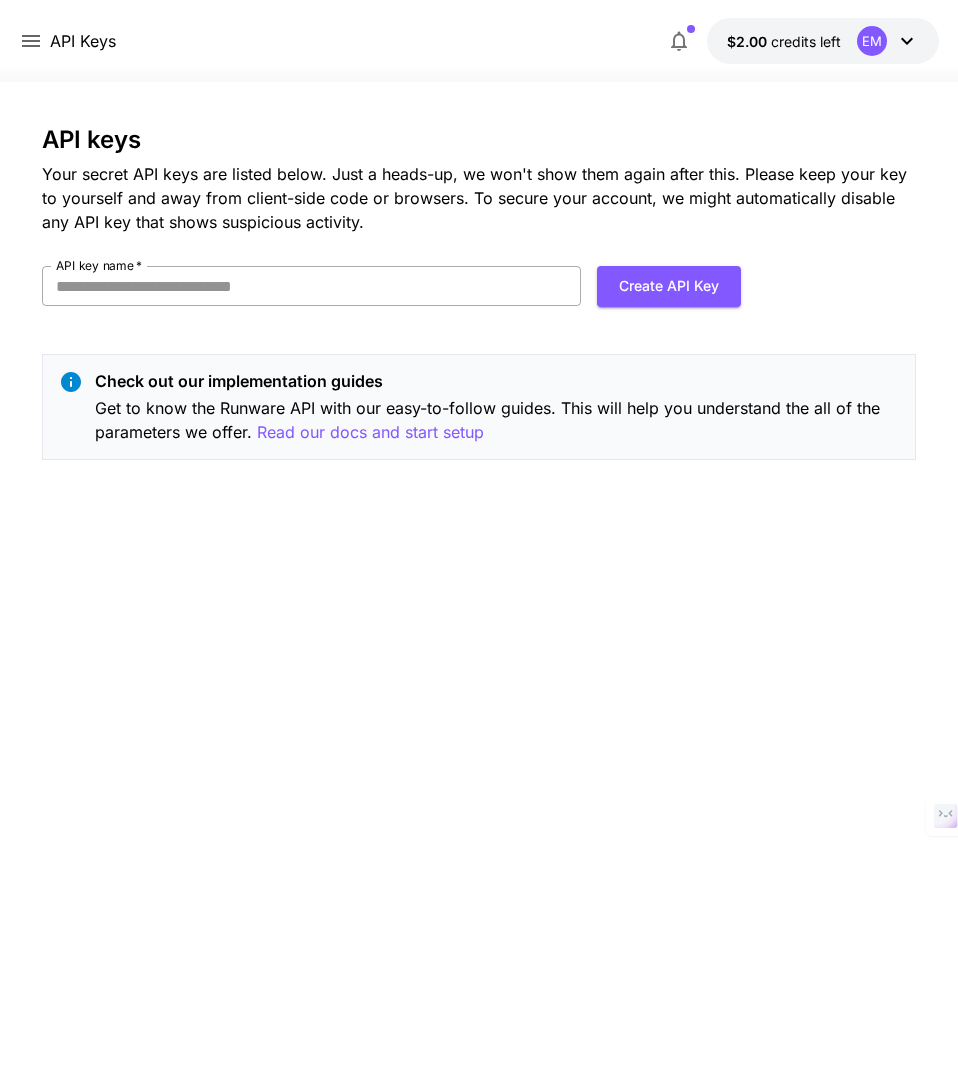 click on "API key name   *" at bounding box center [311, 286] 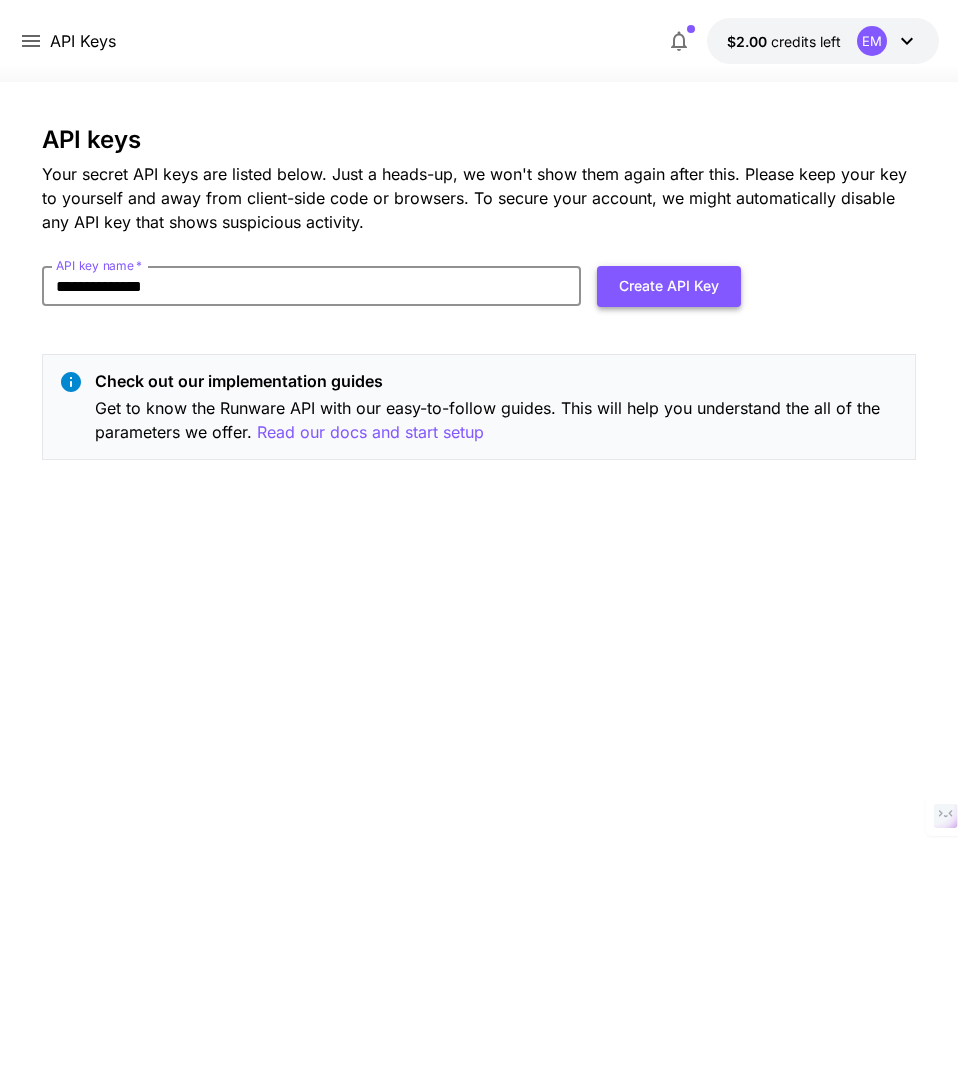 type on "**********" 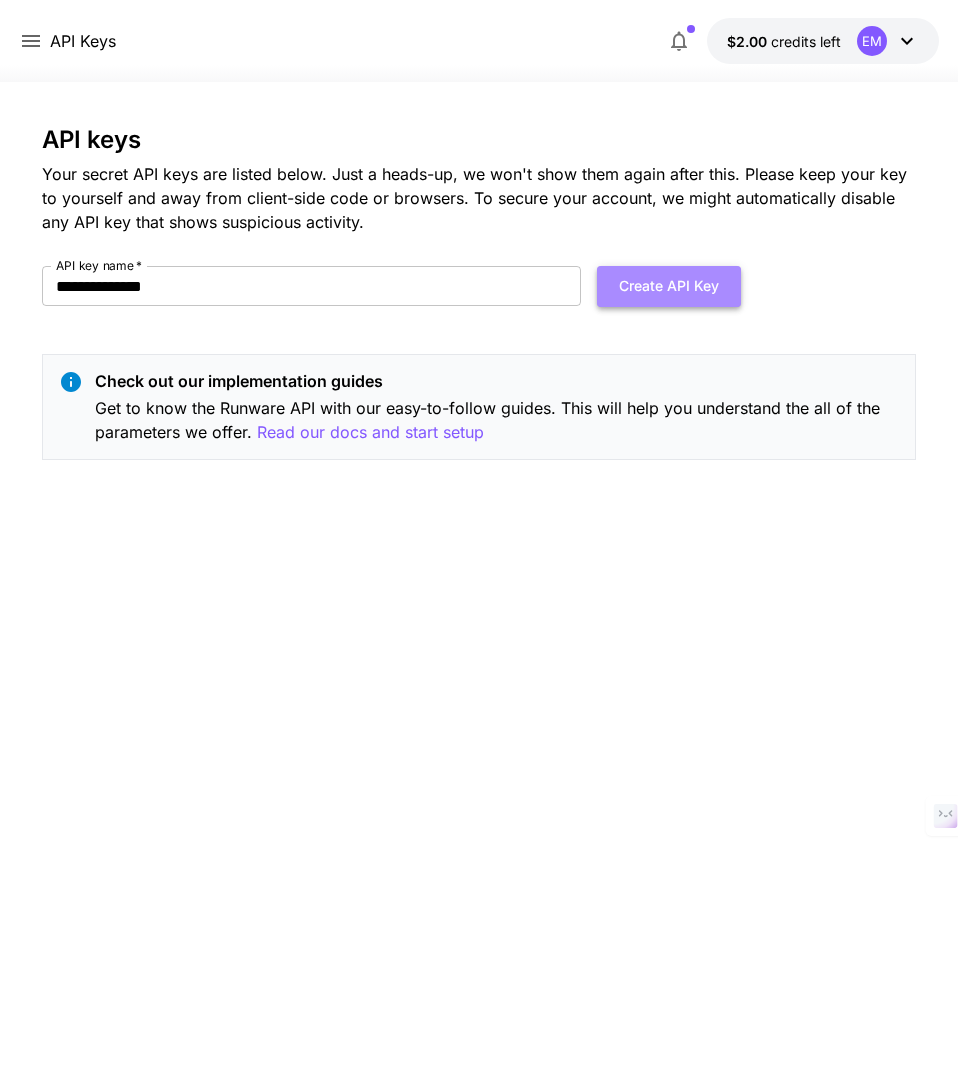 click on "Create API Key" at bounding box center [669, 286] 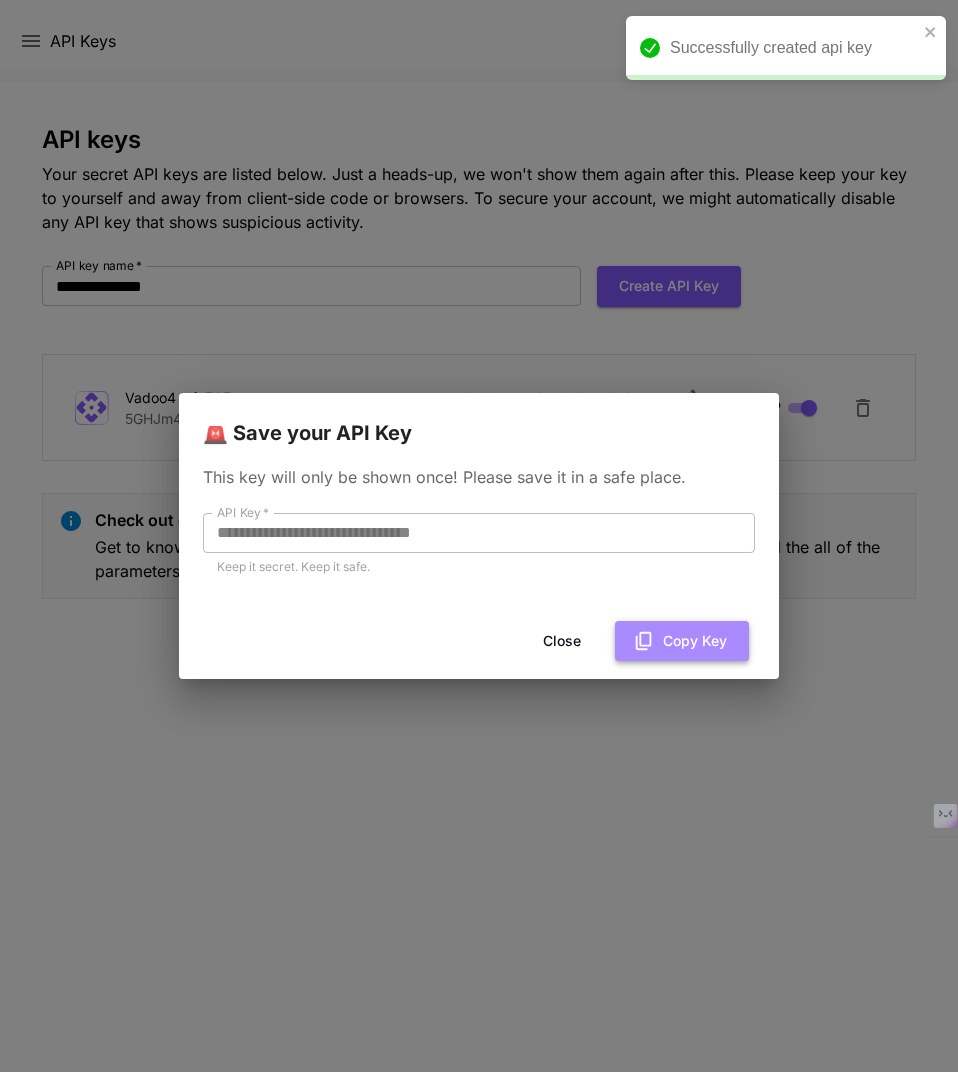 click 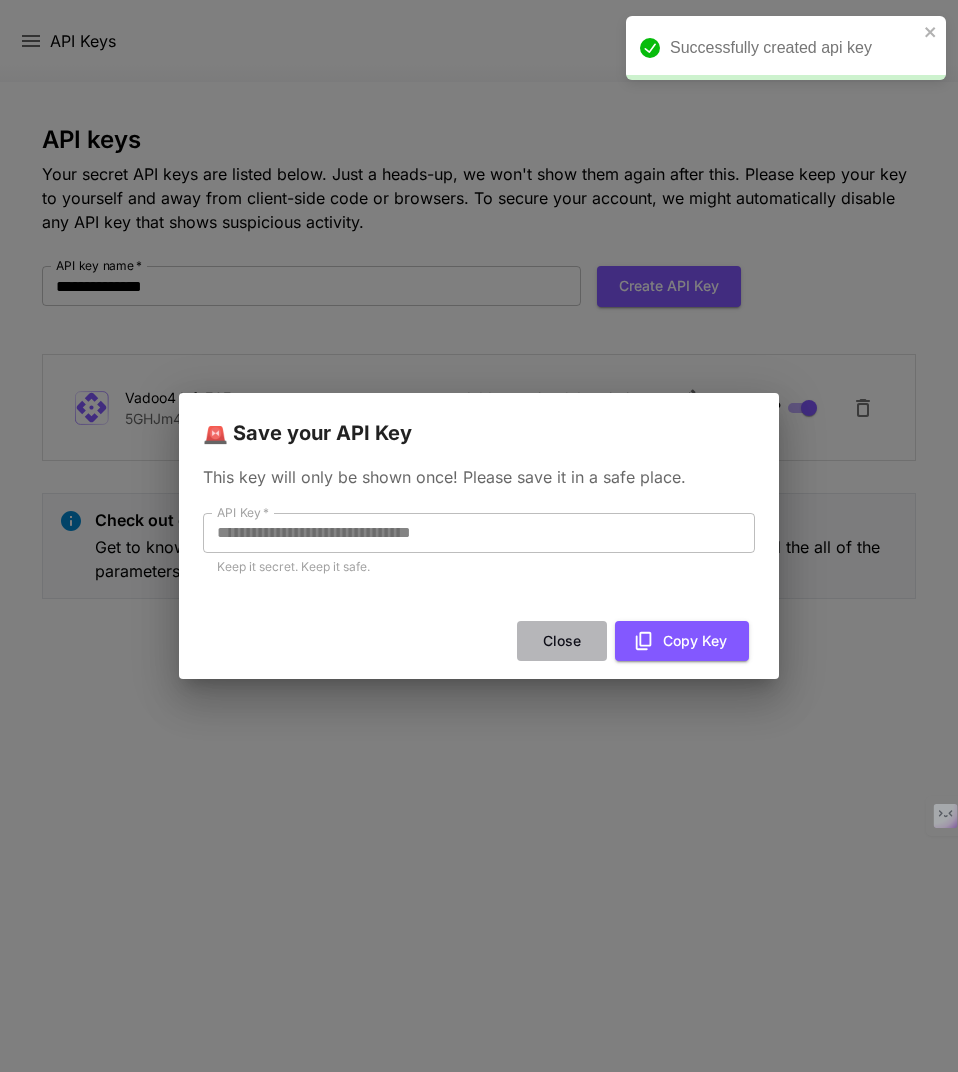 click on "Close" at bounding box center (562, 641) 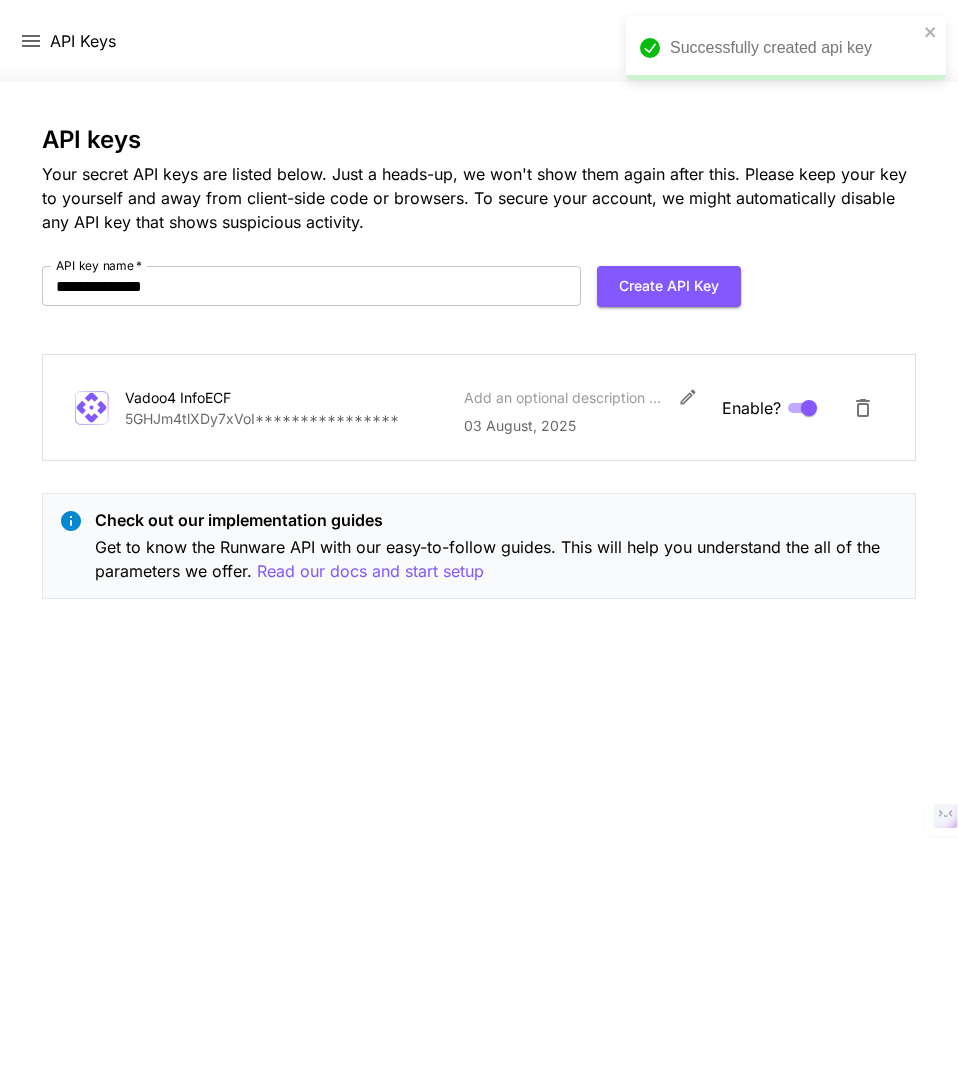 click on "Vadoo4 InfoECF" at bounding box center [225, 397] 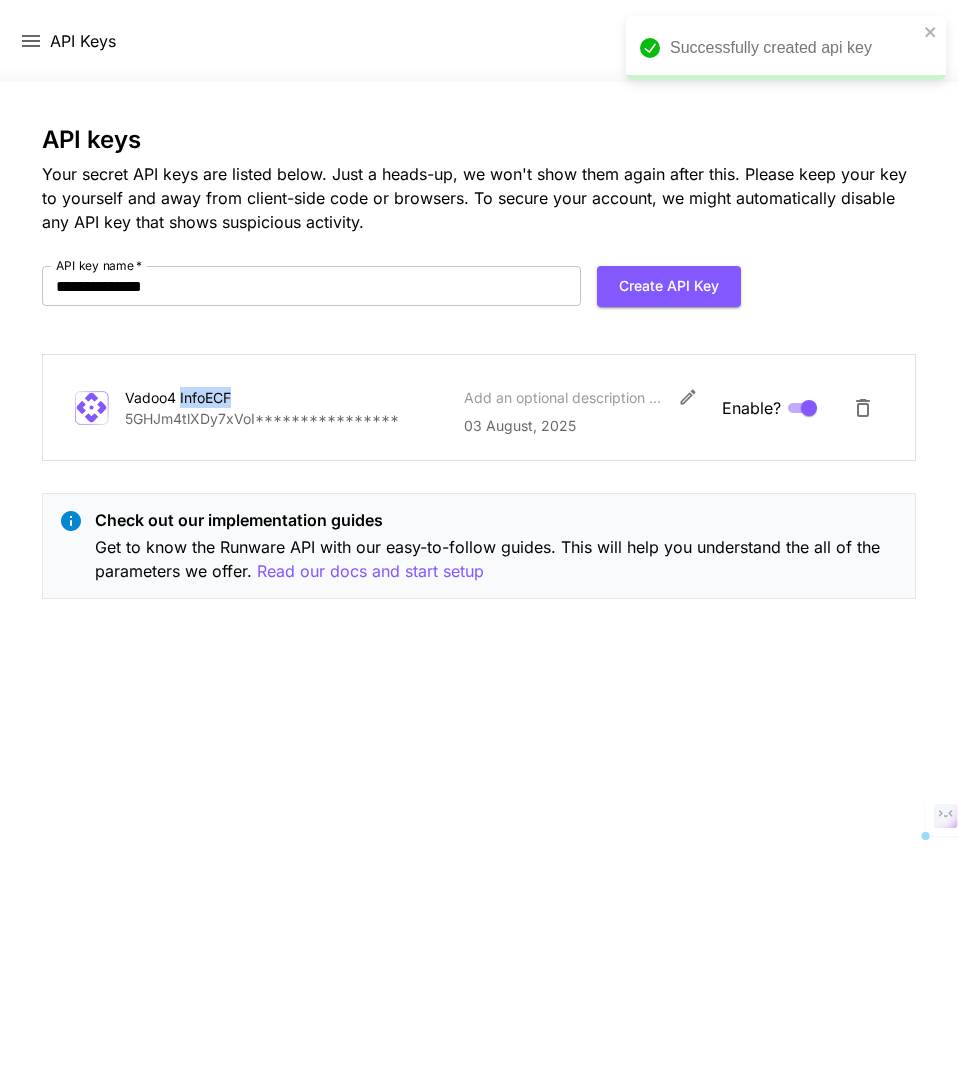 click on "Vadoo4 InfoECF" at bounding box center (225, 397) 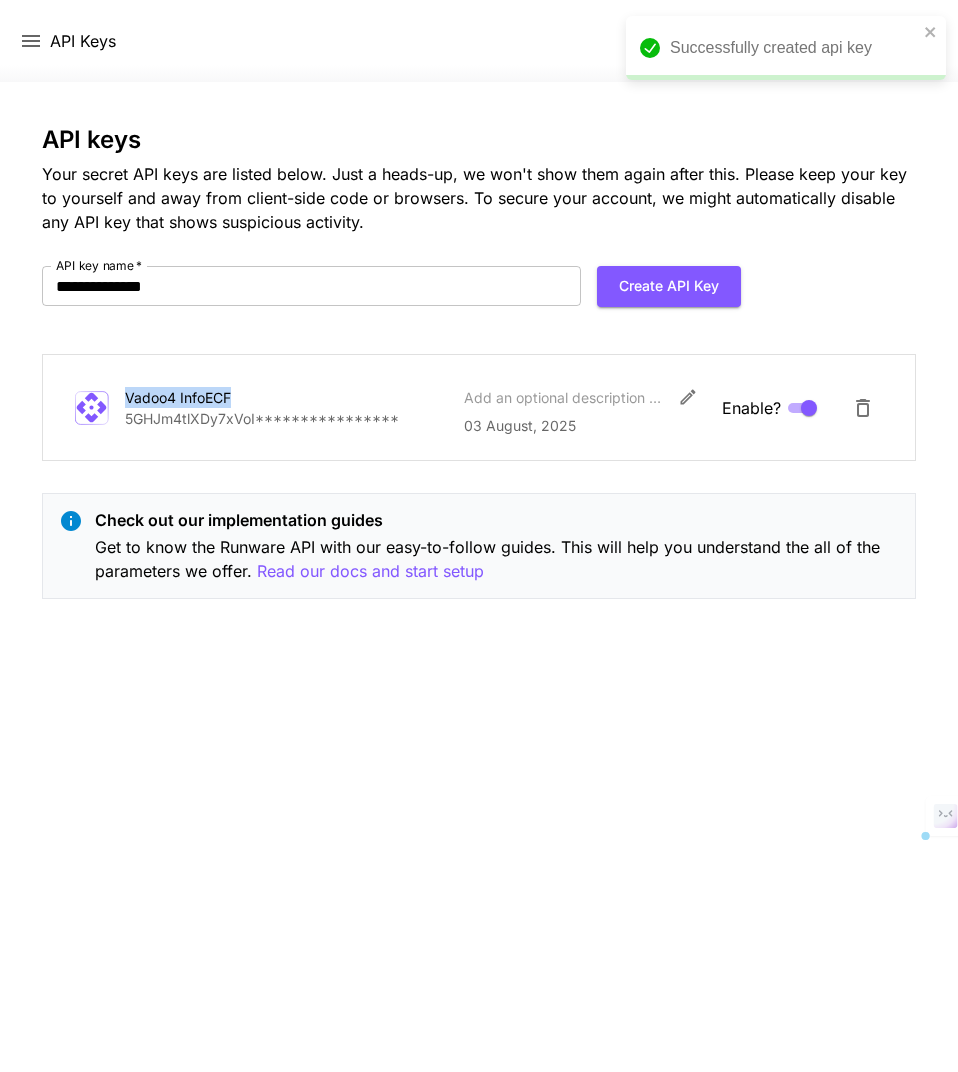 click on "Vadoo4 InfoECF" at bounding box center [225, 397] 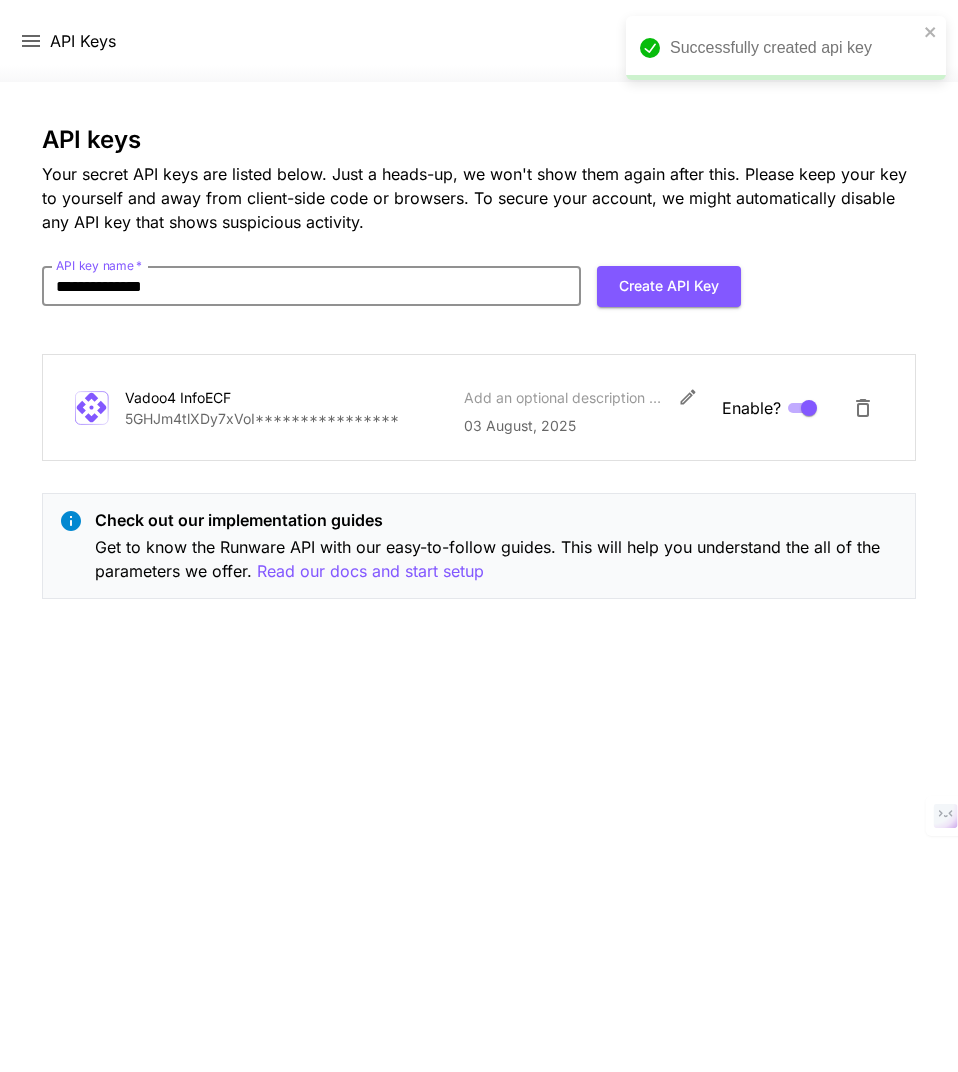 click on "**********" at bounding box center [311, 286] 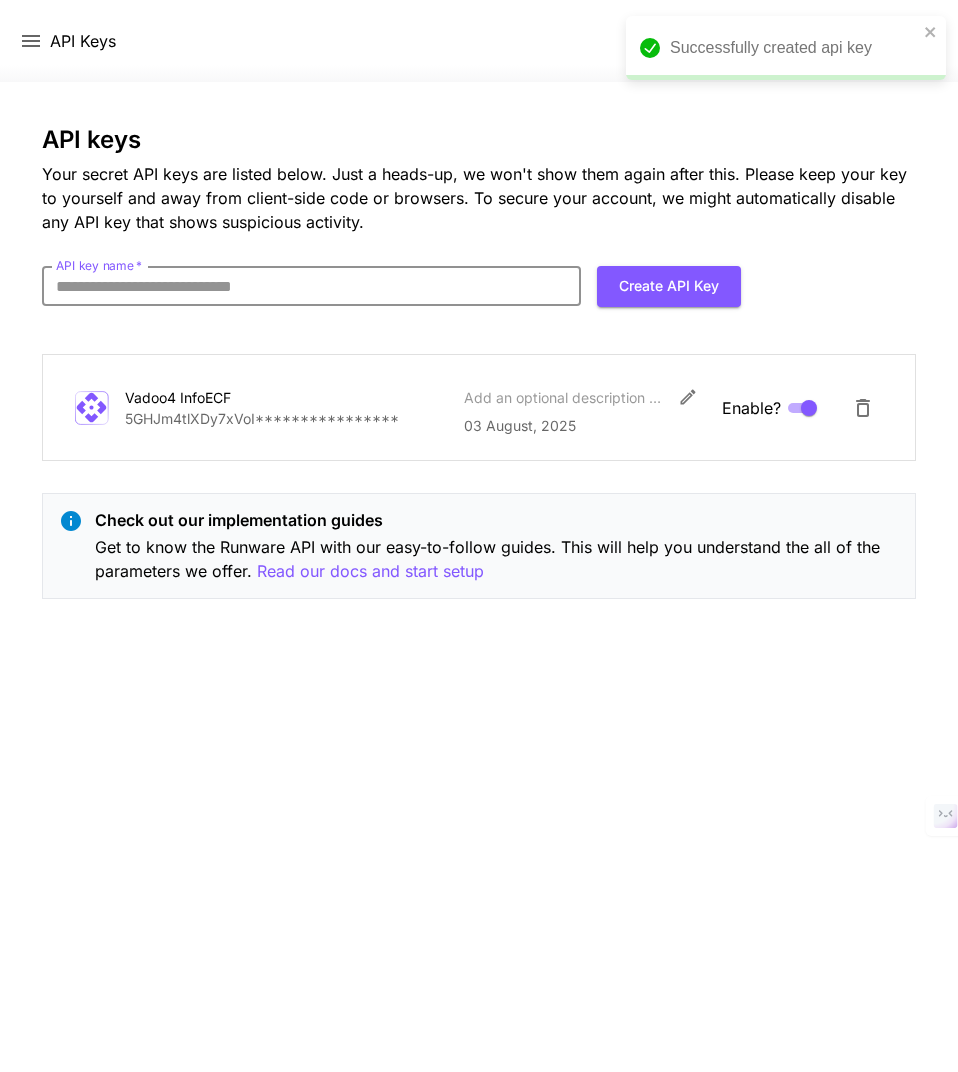 paste on "**********" 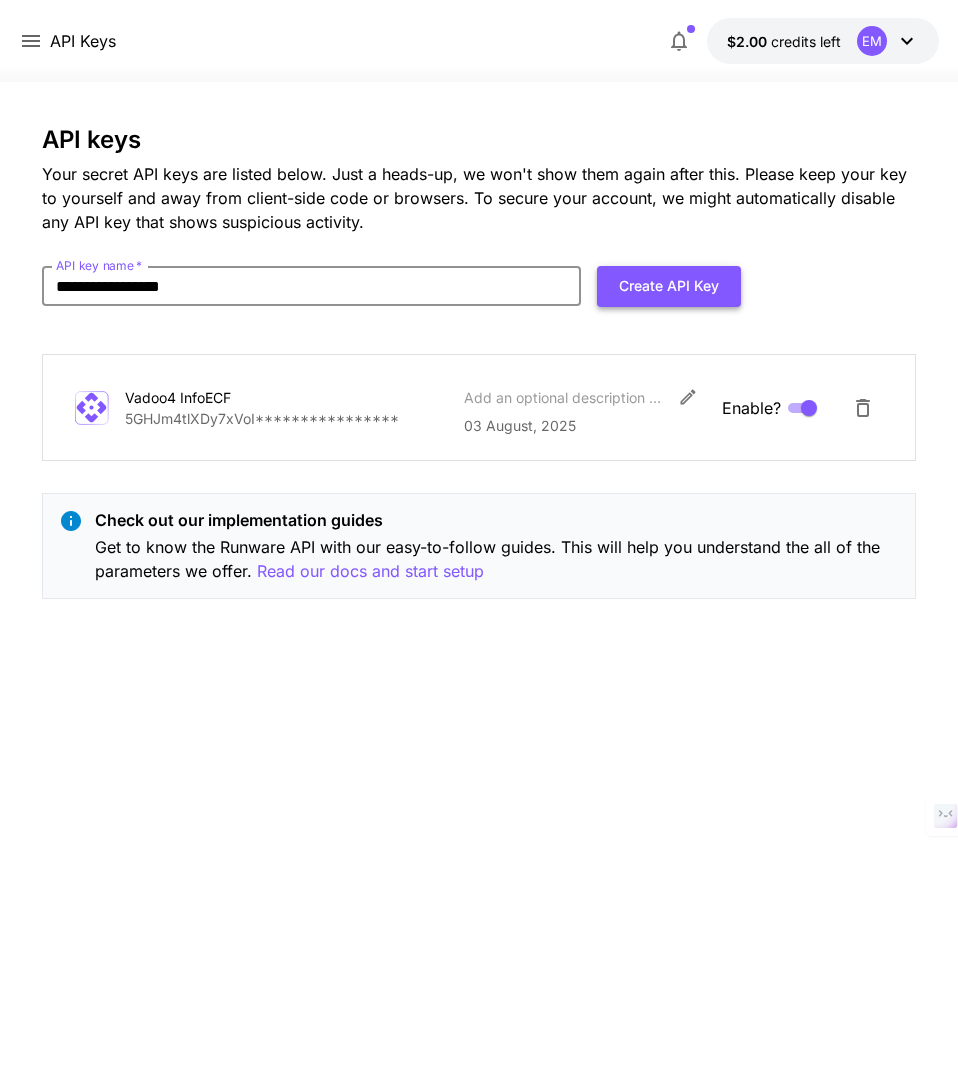 type on "**********" 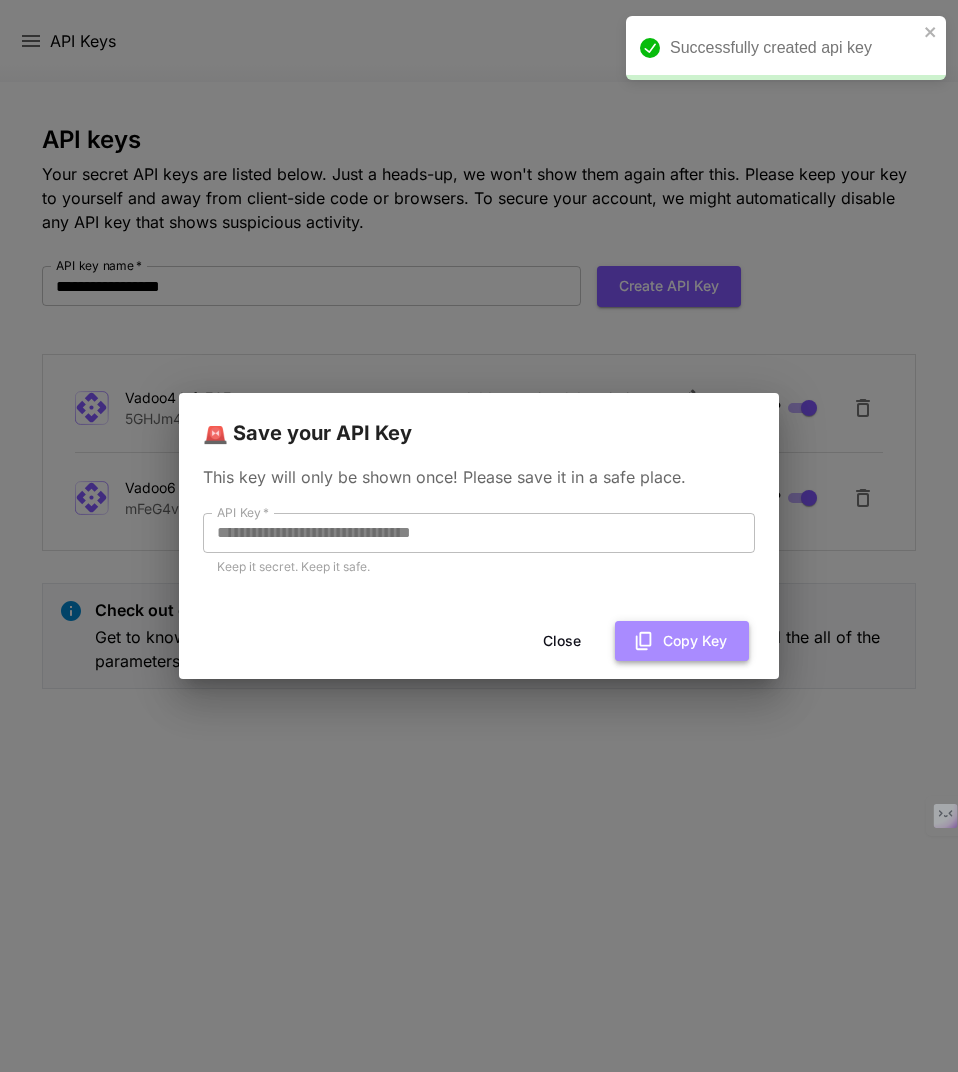 click on "Copy Key" at bounding box center [682, 641] 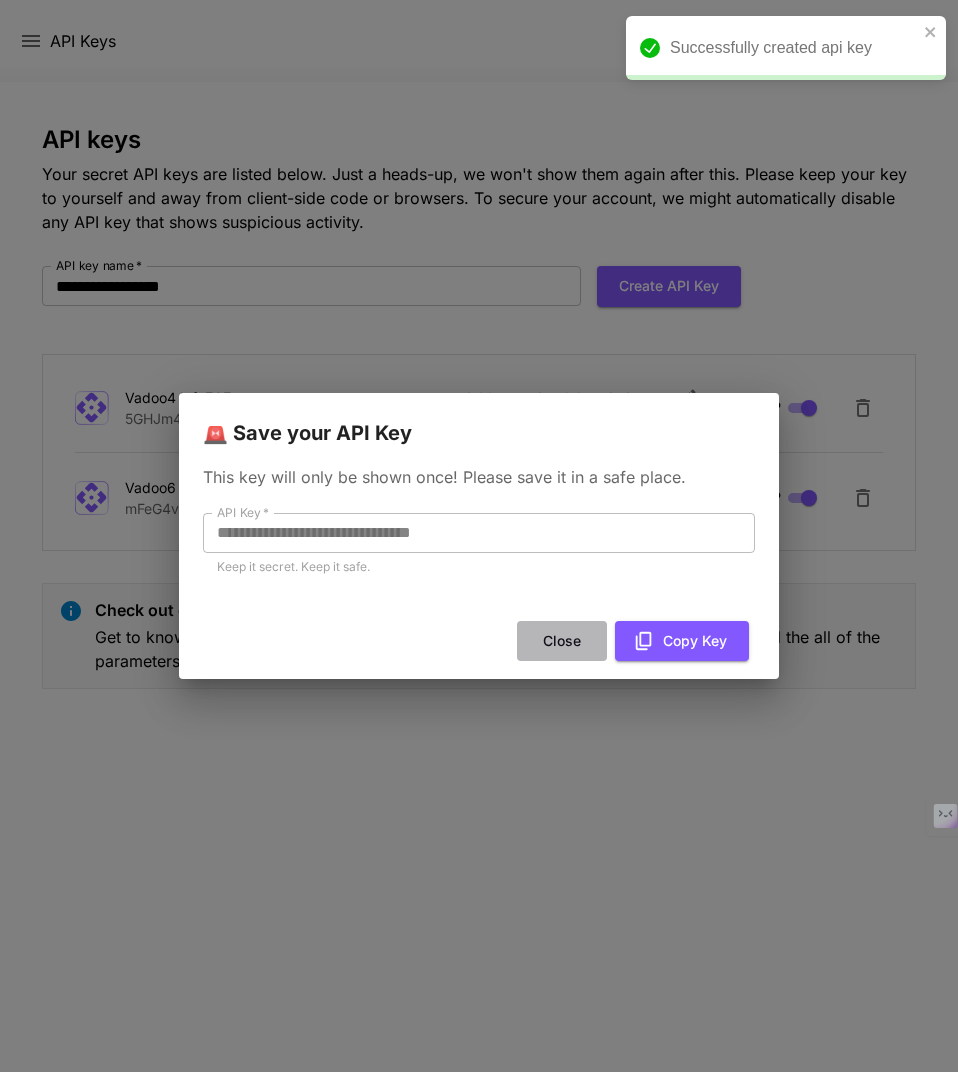 drag, startPoint x: 560, startPoint y: 637, endPoint x: 390, endPoint y: 582, distance: 178.67569 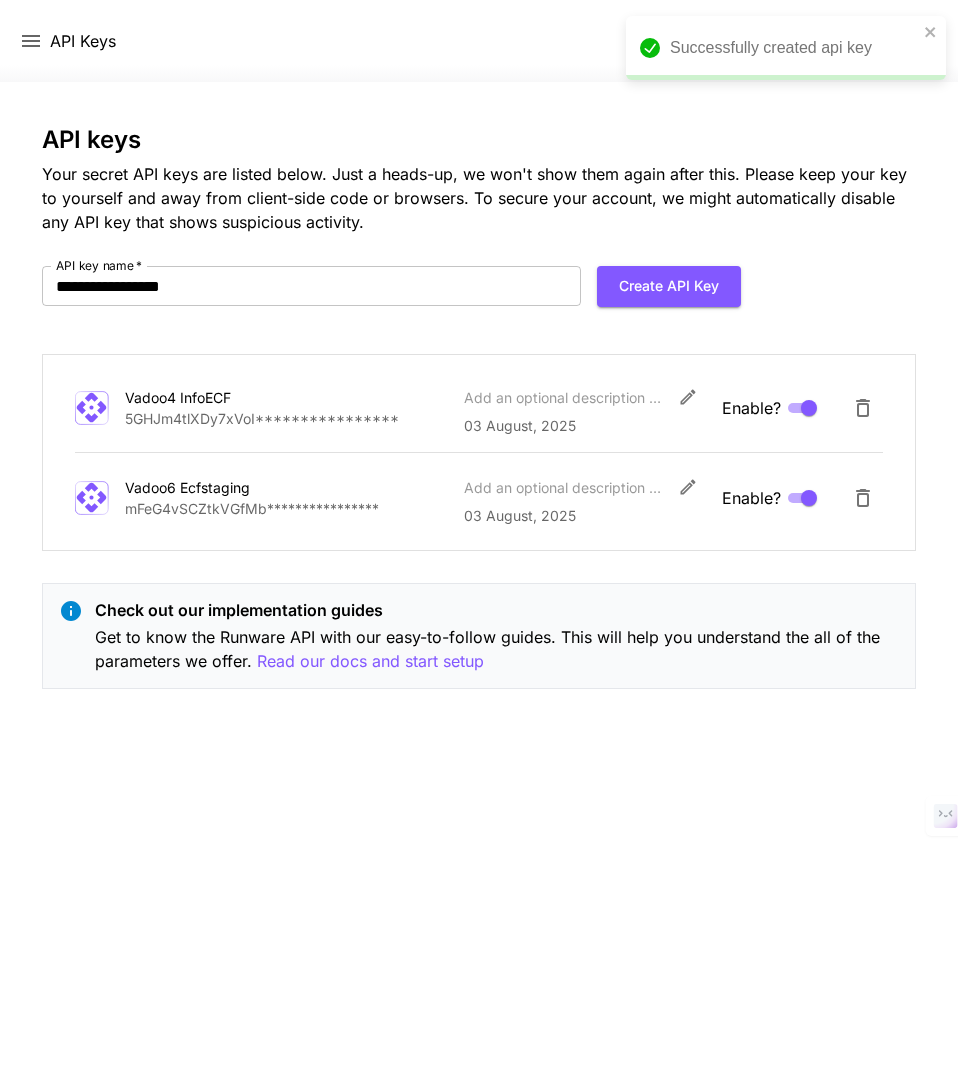 click on "Vadoo6 Ecfstaging" at bounding box center [225, 487] 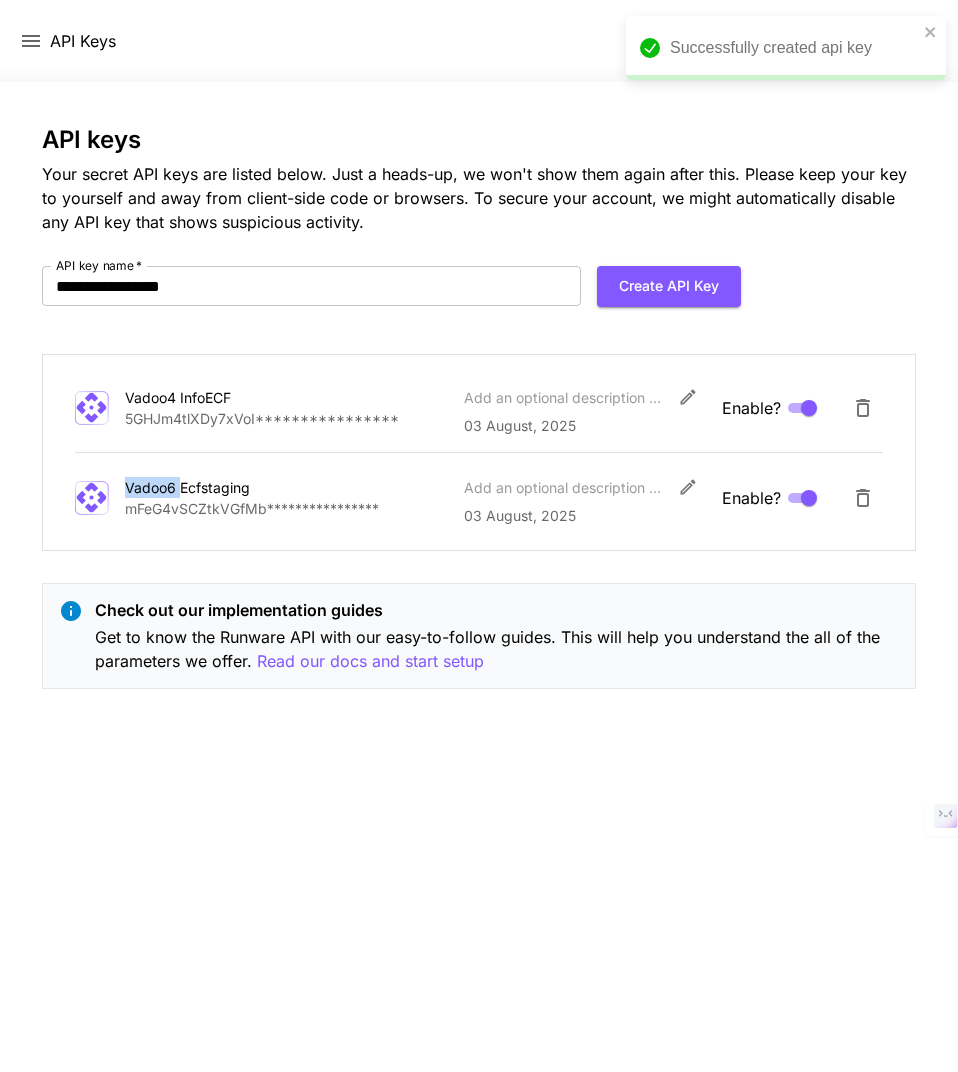 click on "Vadoo6 Ecfstaging" at bounding box center (225, 487) 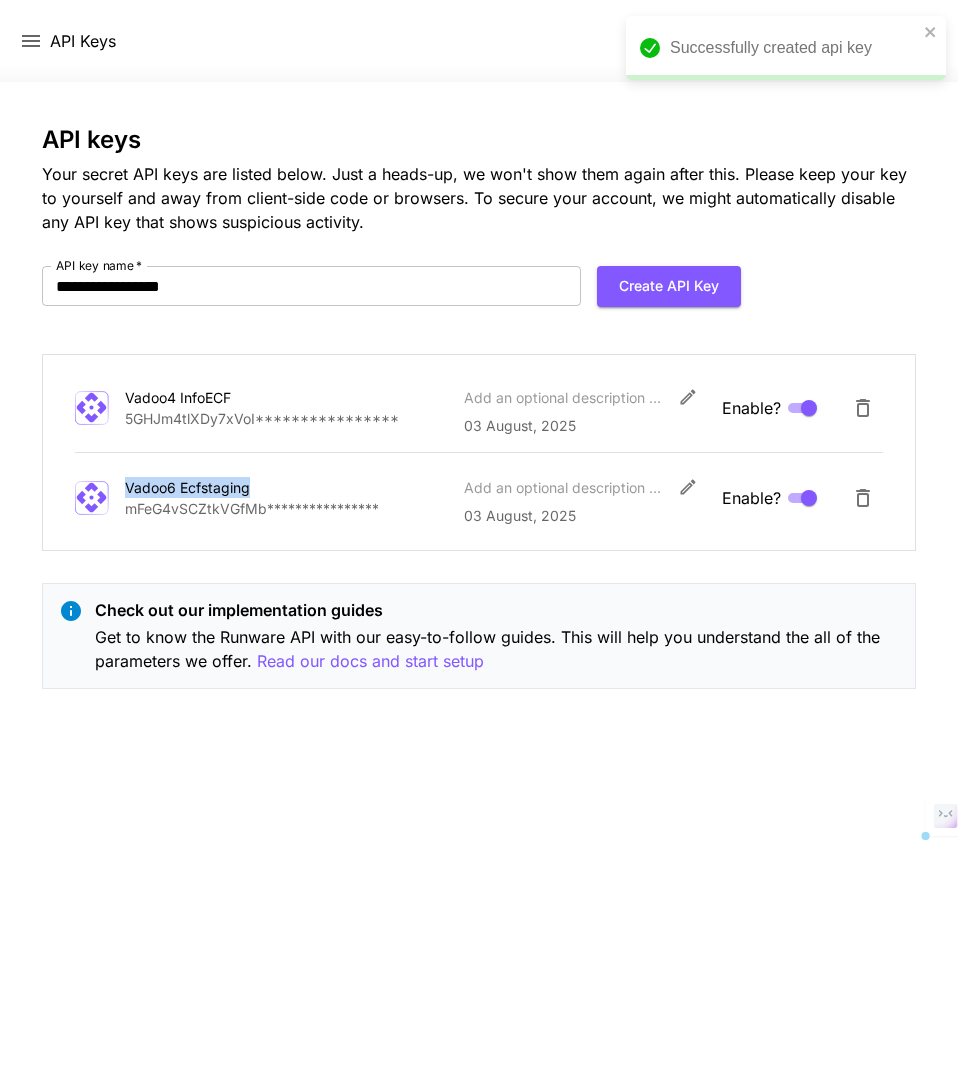 click on "Vadoo6 Ecfstaging" at bounding box center [225, 487] 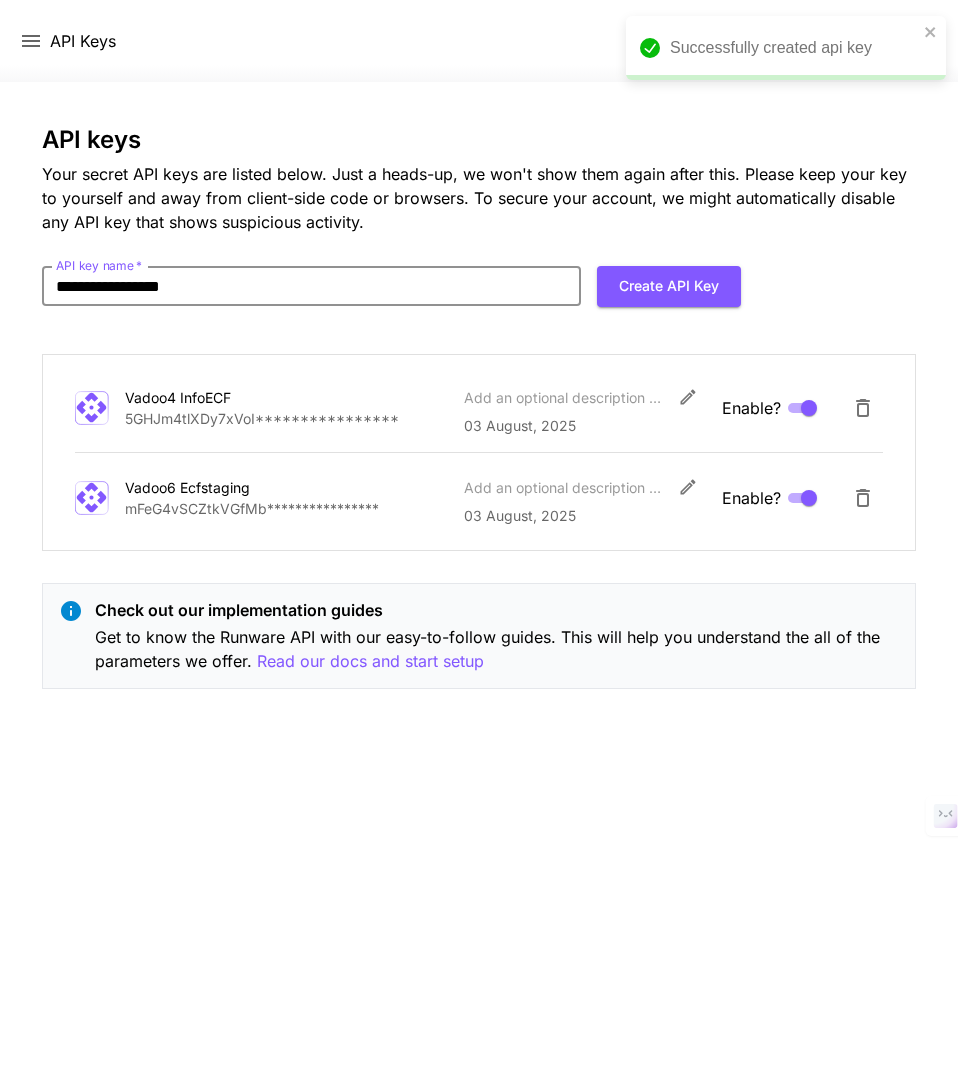click on "**********" at bounding box center (311, 286) 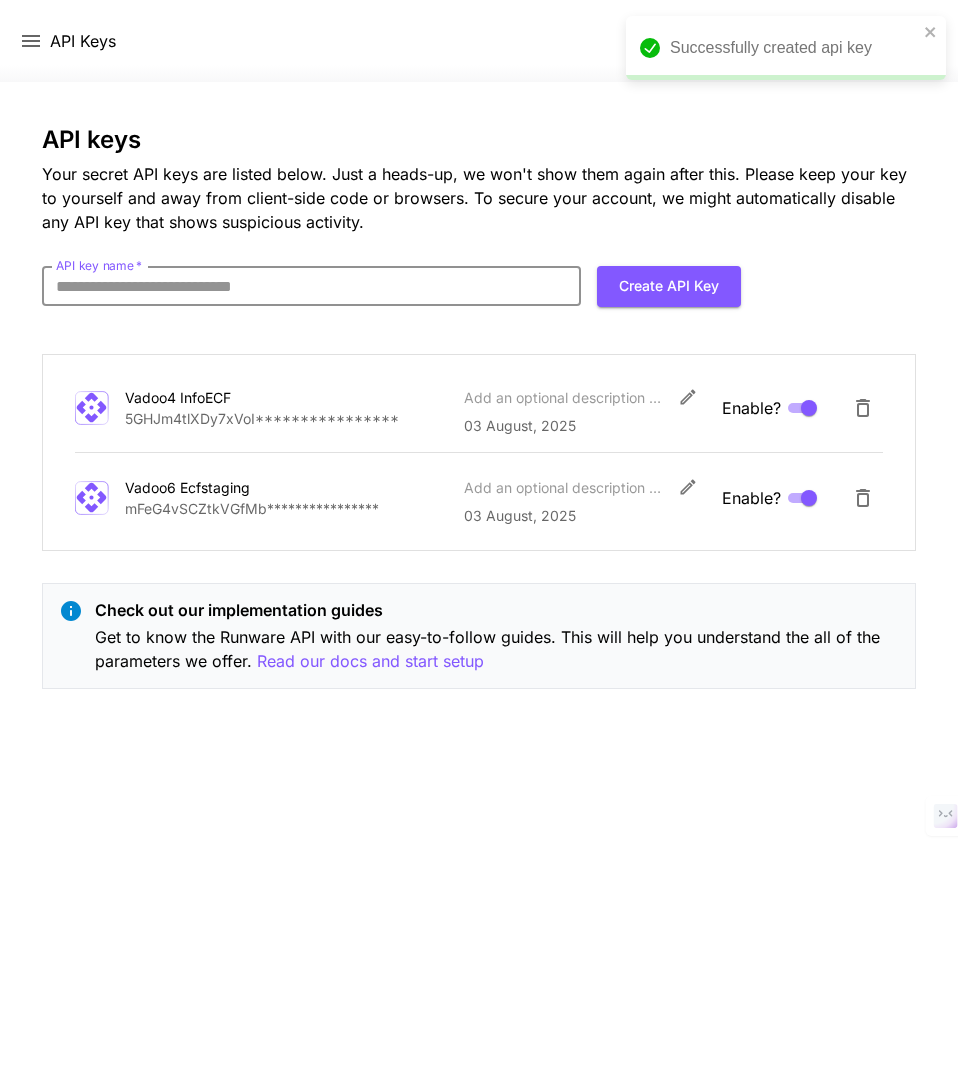 paste on "**********" 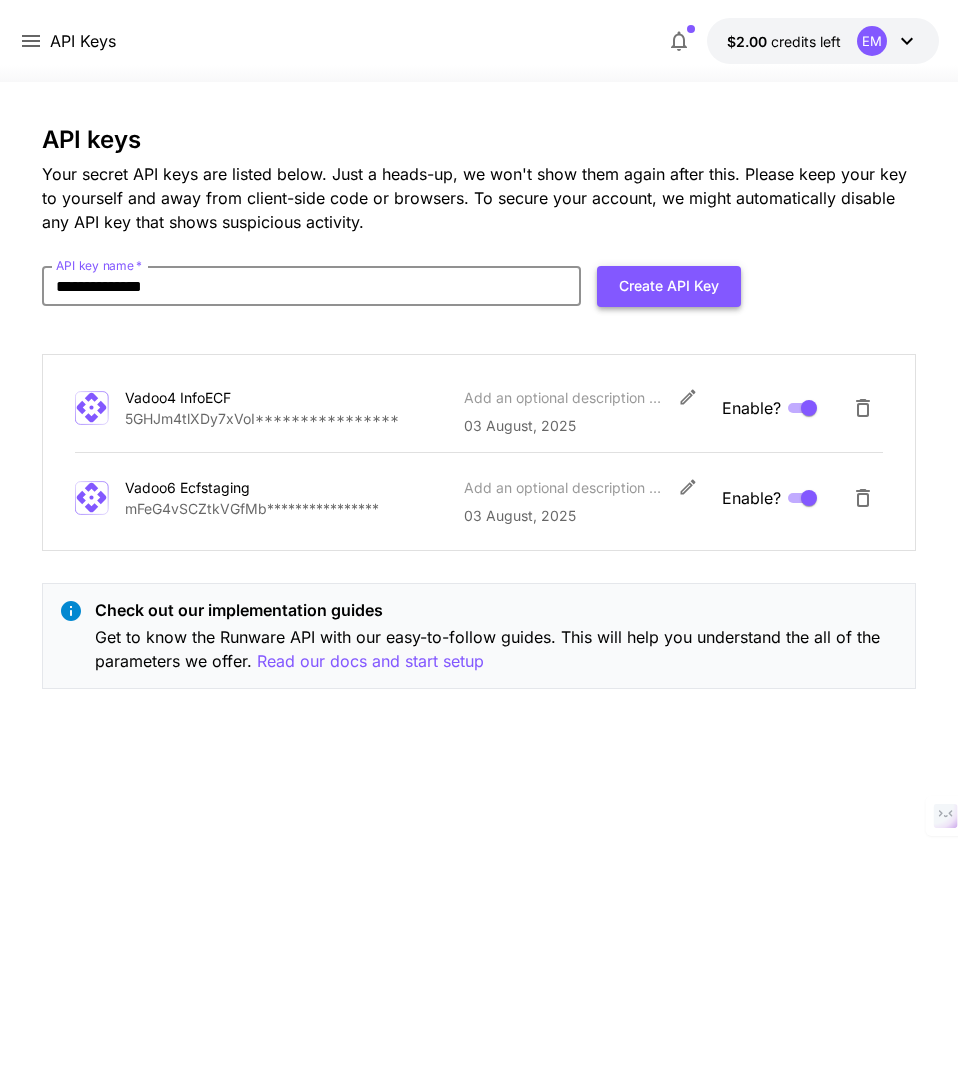 type on "**********" 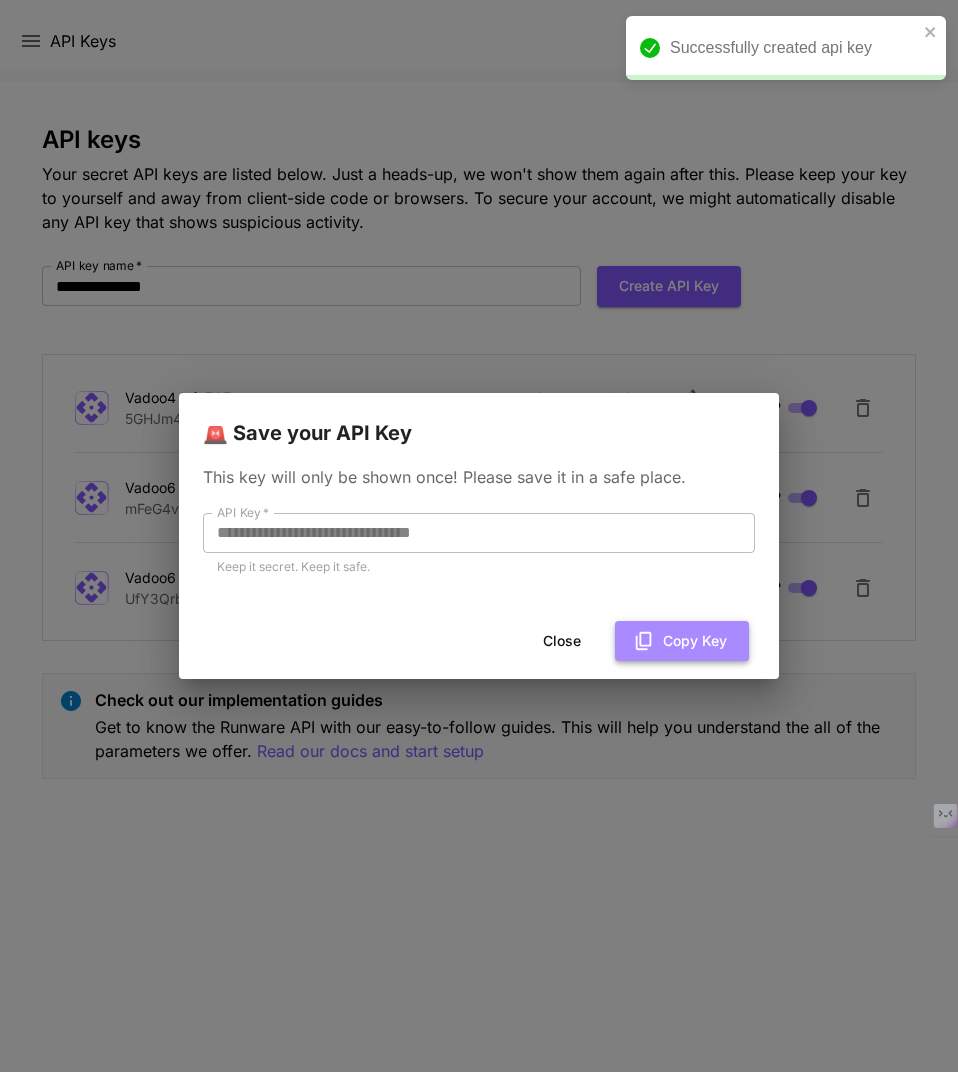 click on "Copy Key" at bounding box center (682, 641) 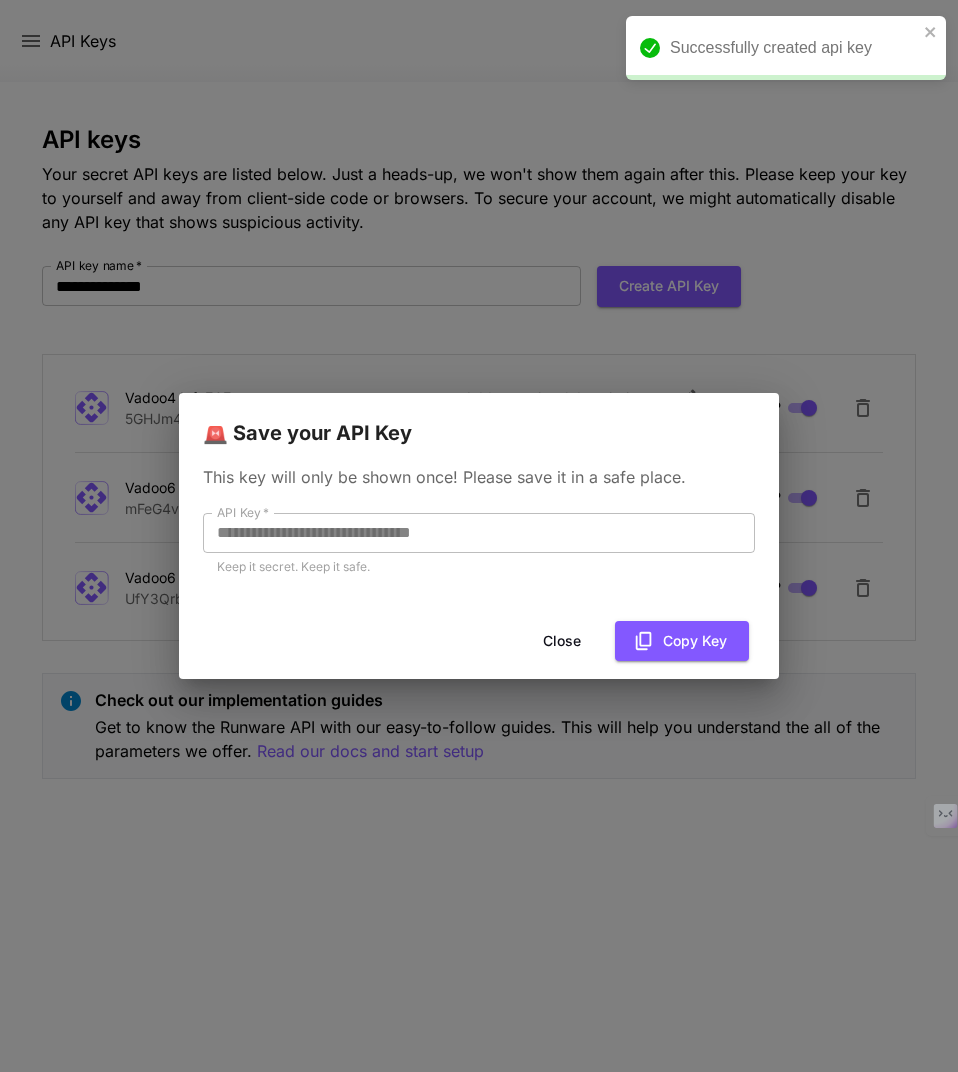 click on "Close" at bounding box center (562, 641) 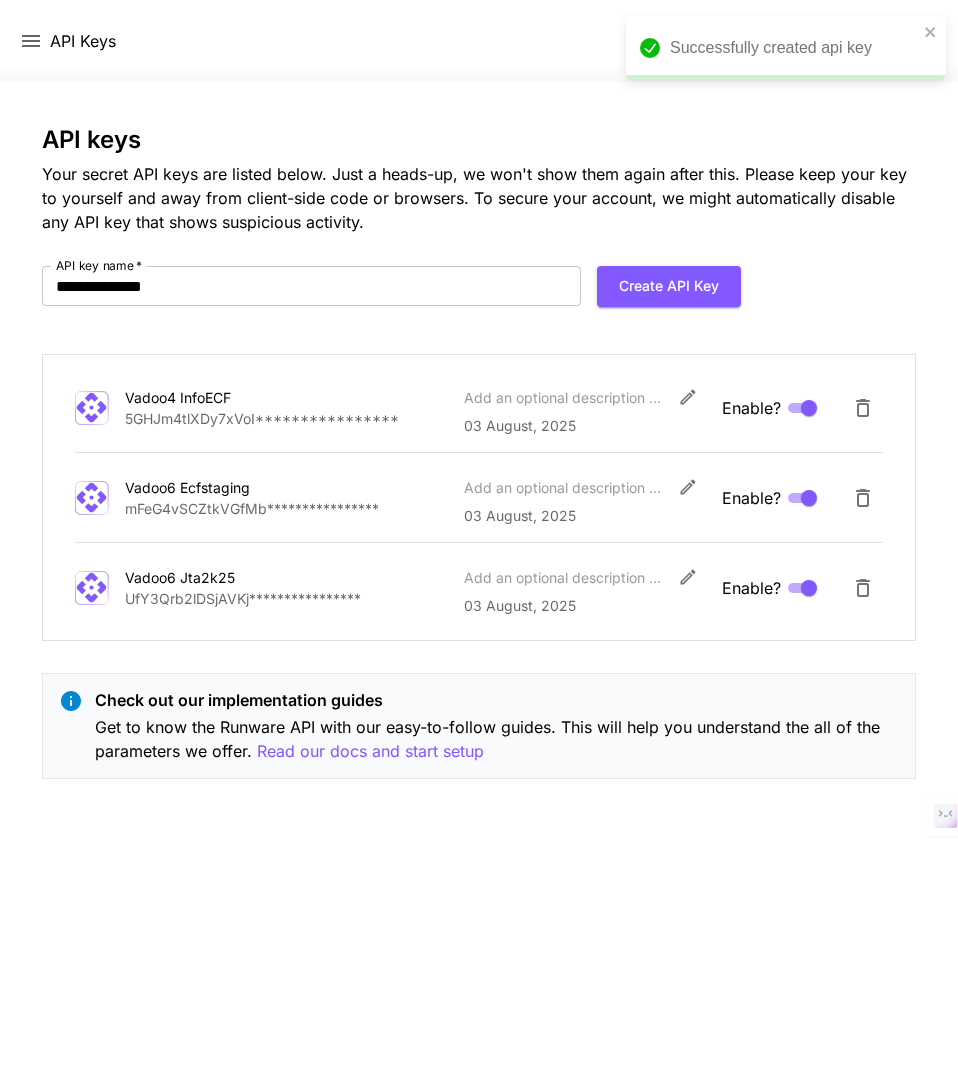 click on "**********" at bounding box center (479, 577) 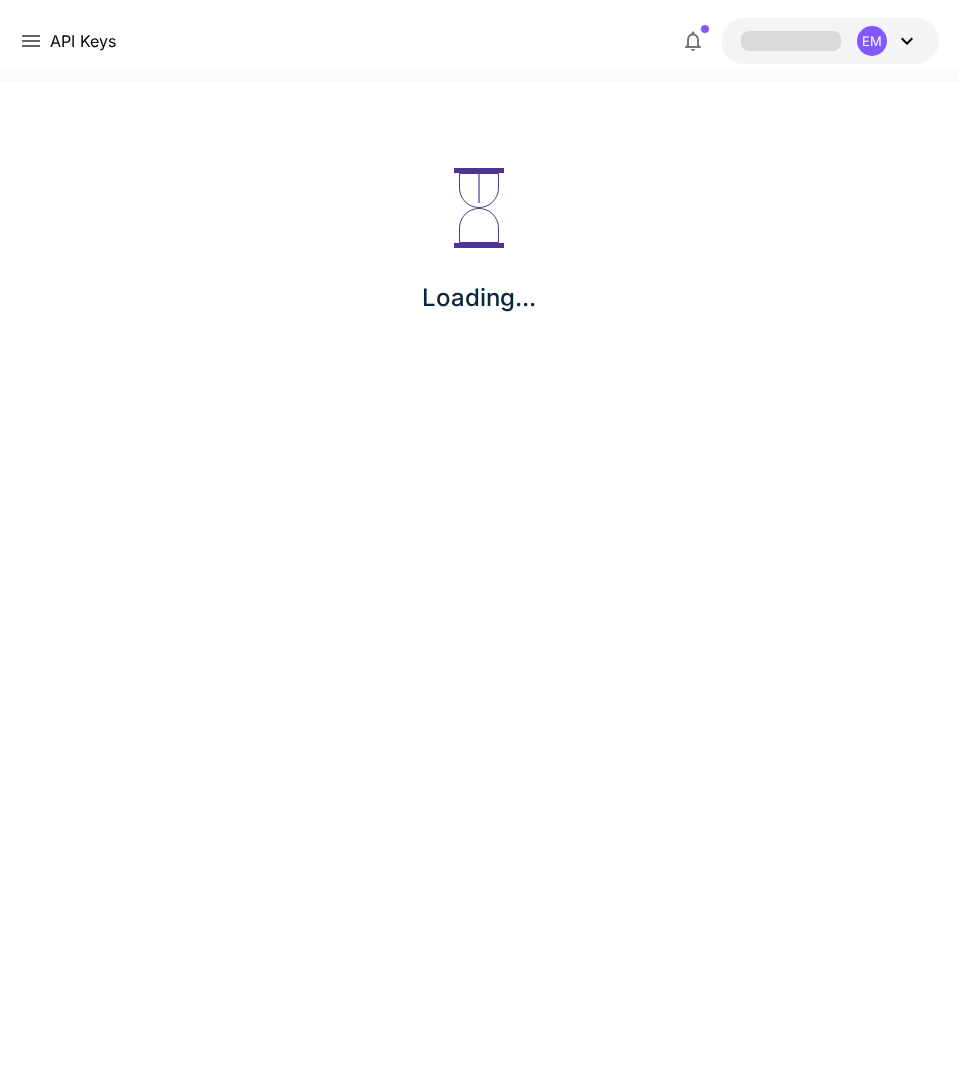 scroll, scrollTop: 0, scrollLeft: 0, axis: both 